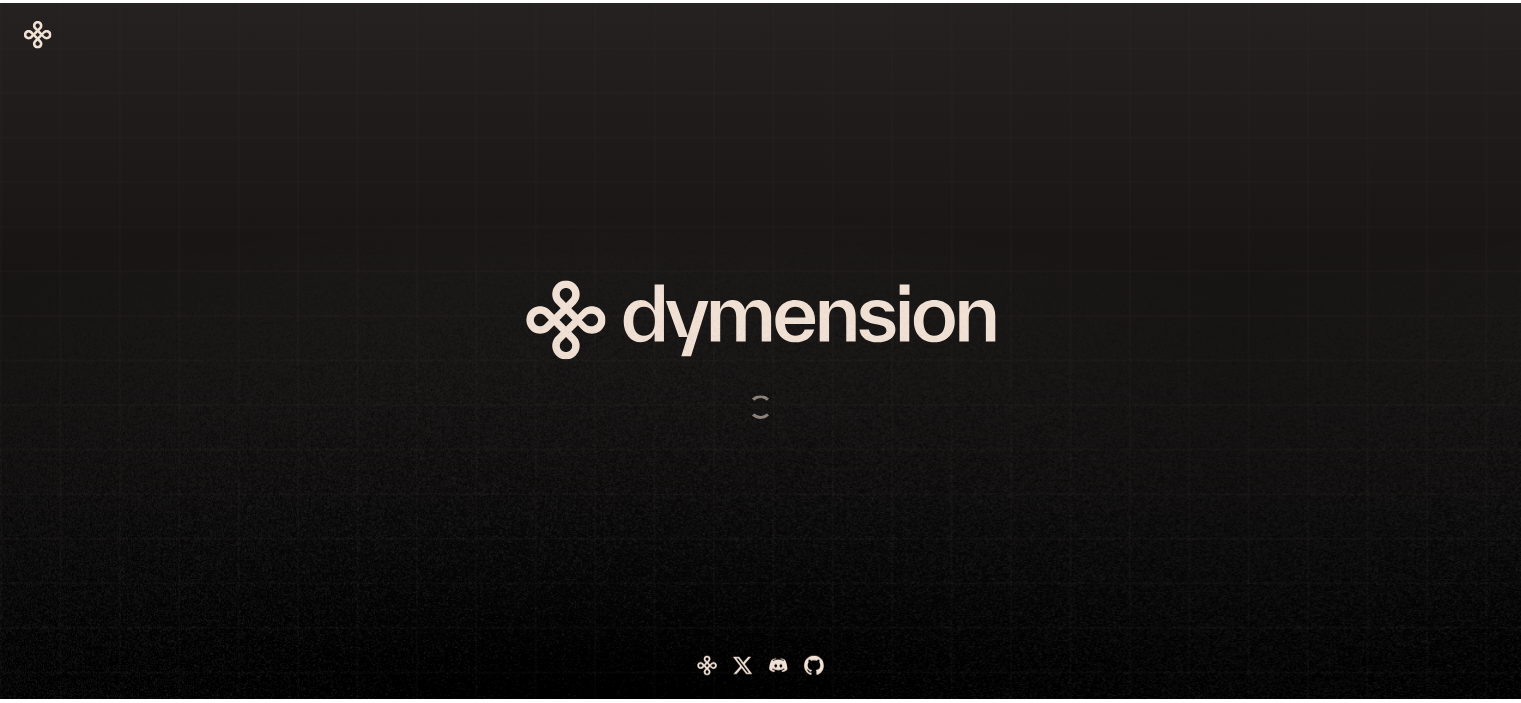 scroll, scrollTop: 0, scrollLeft: 0, axis: both 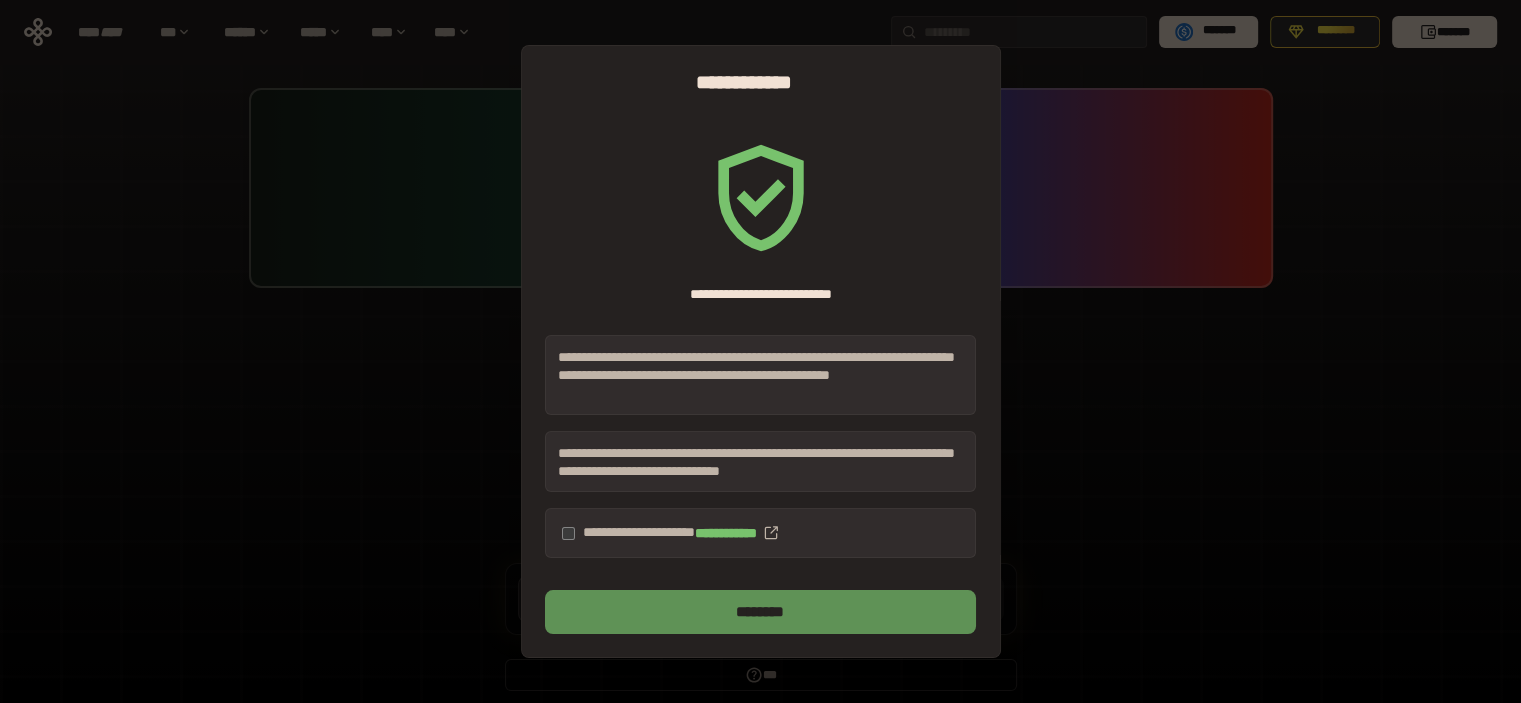 click on "********" at bounding box center [760, 612] 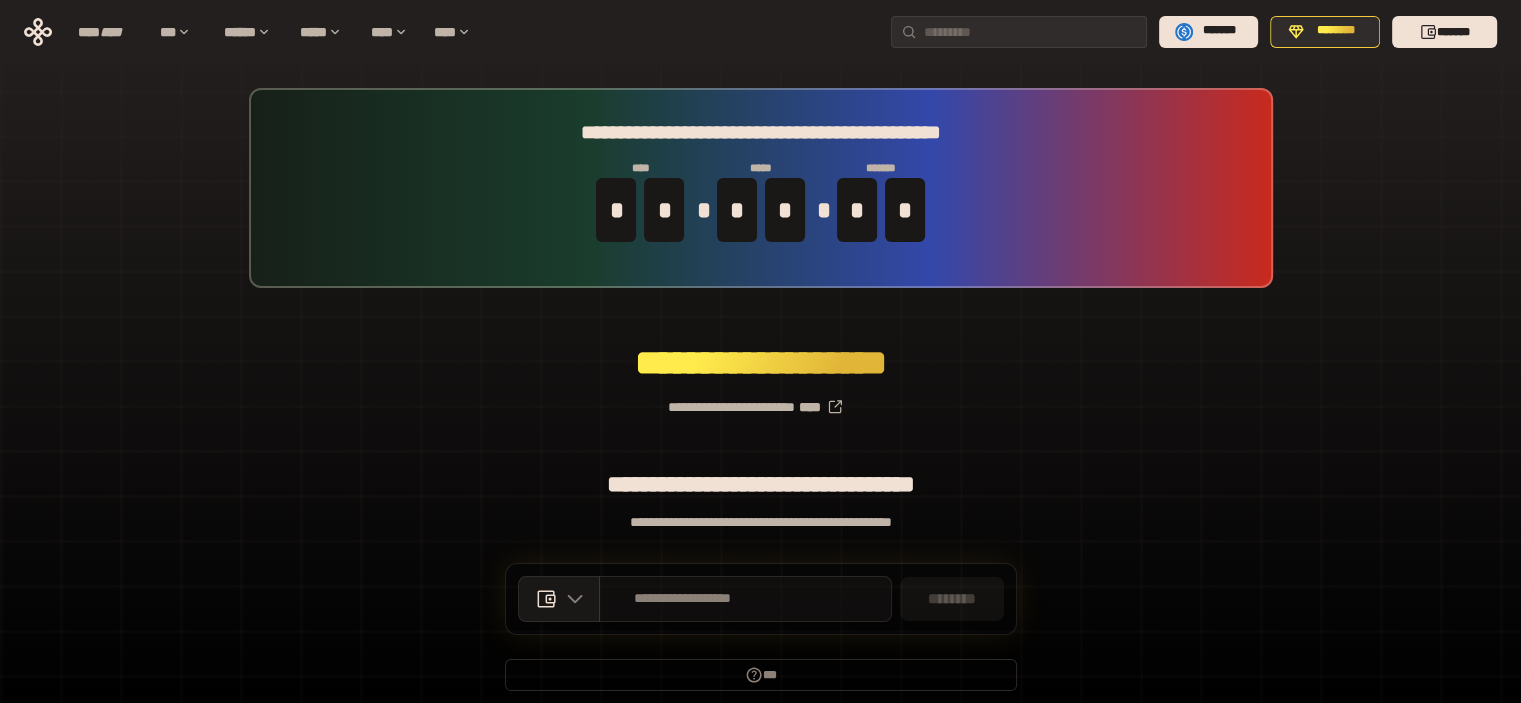 scroll, scrollTop: 79, scrollLeft: 0, axis: vertical 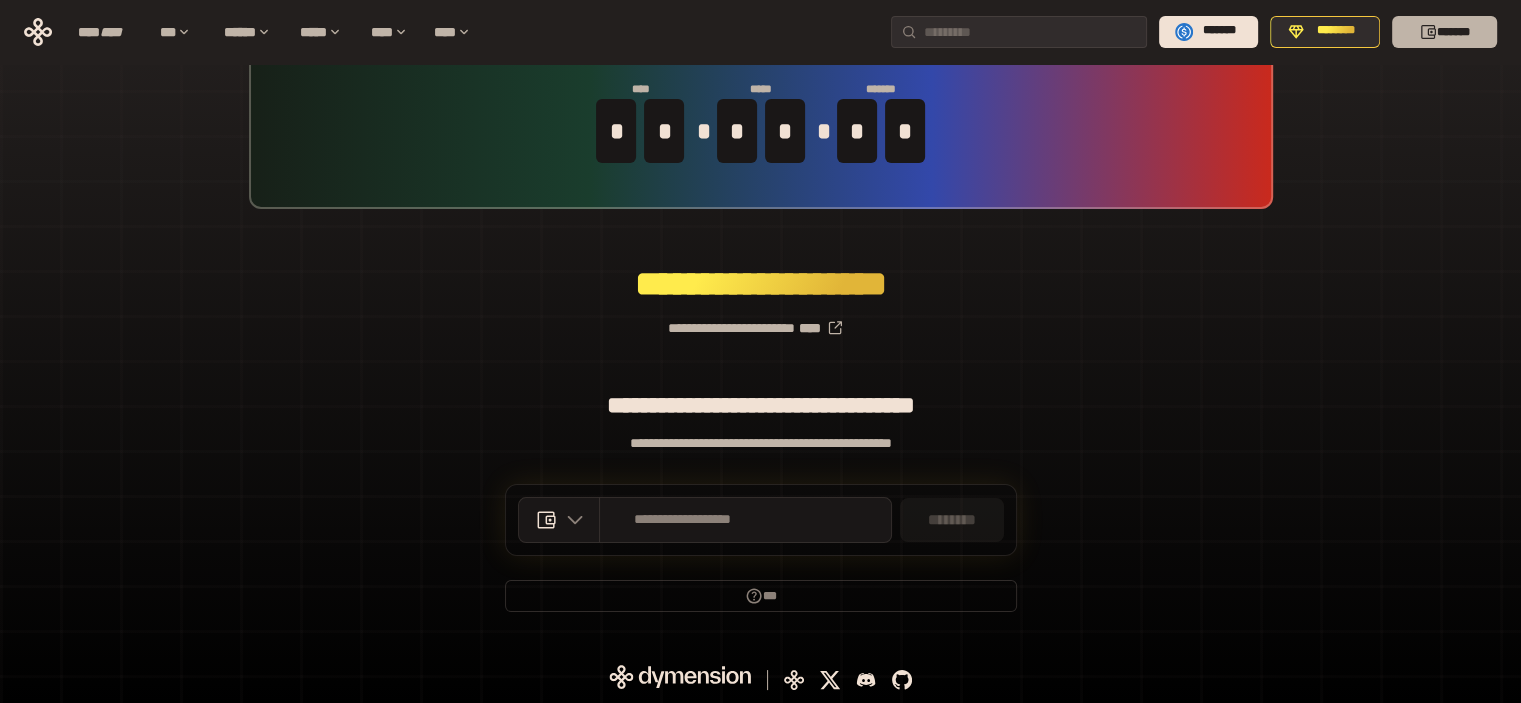 click on "*******" at bounding box center (1444, 32) 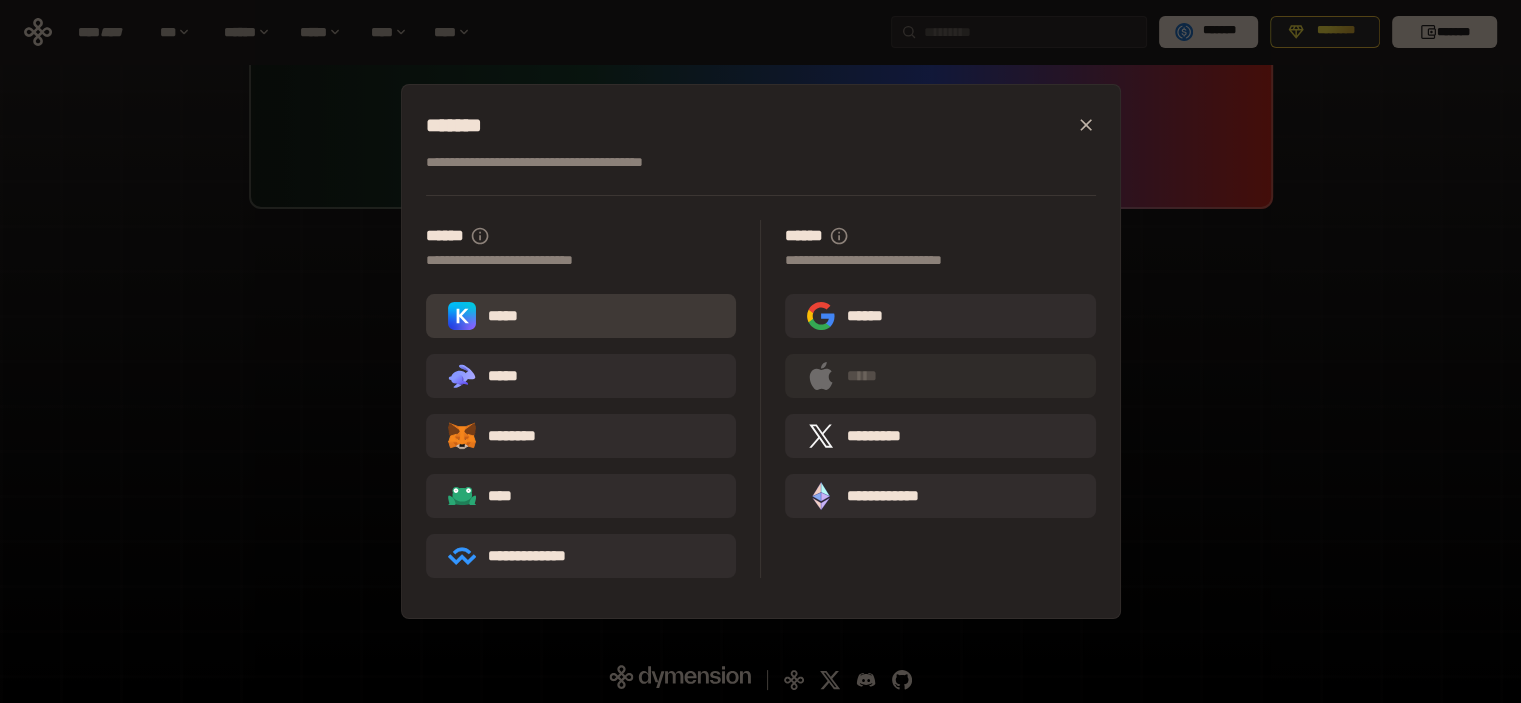 click on "*****" at bounding box center [581, 316] 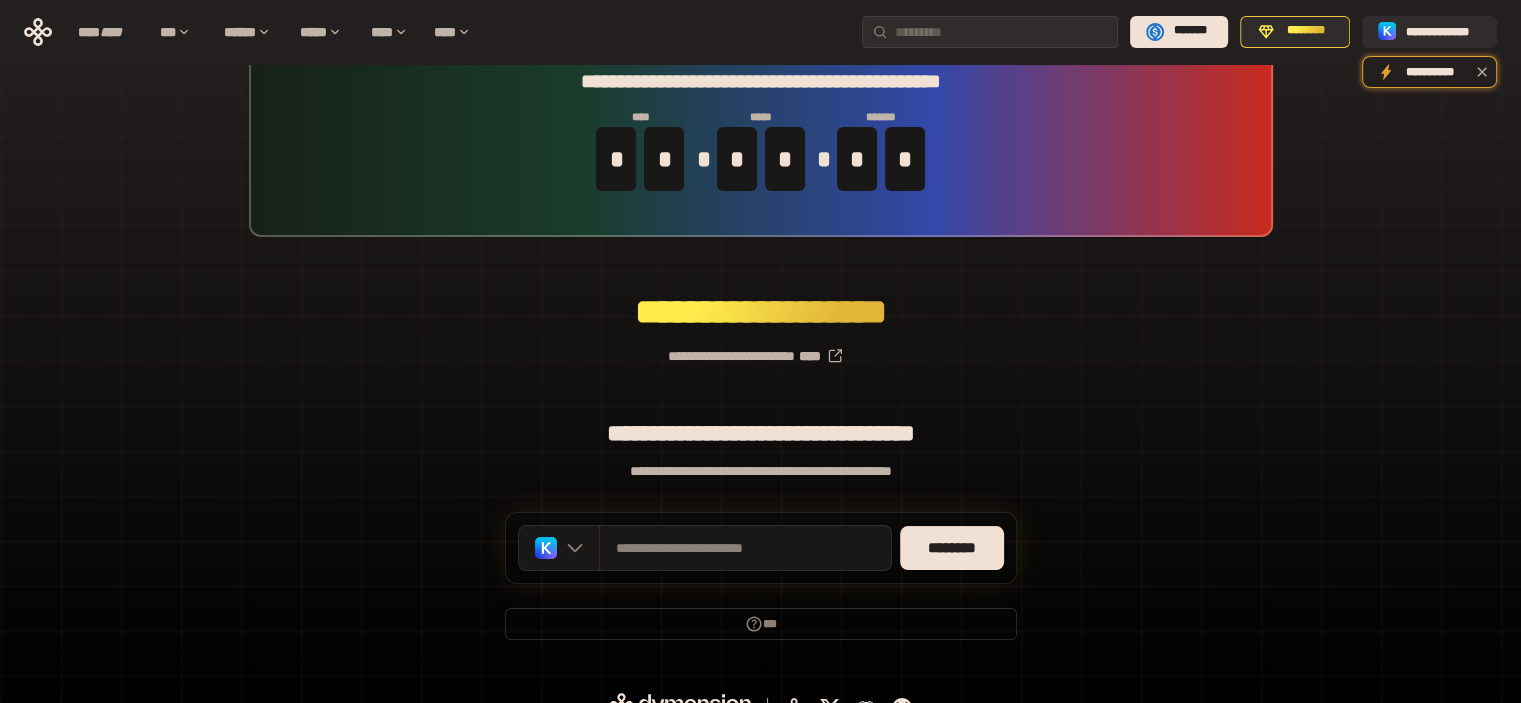 scroll, scrollTop: 79, scrollLeft: 0, axis: vertical 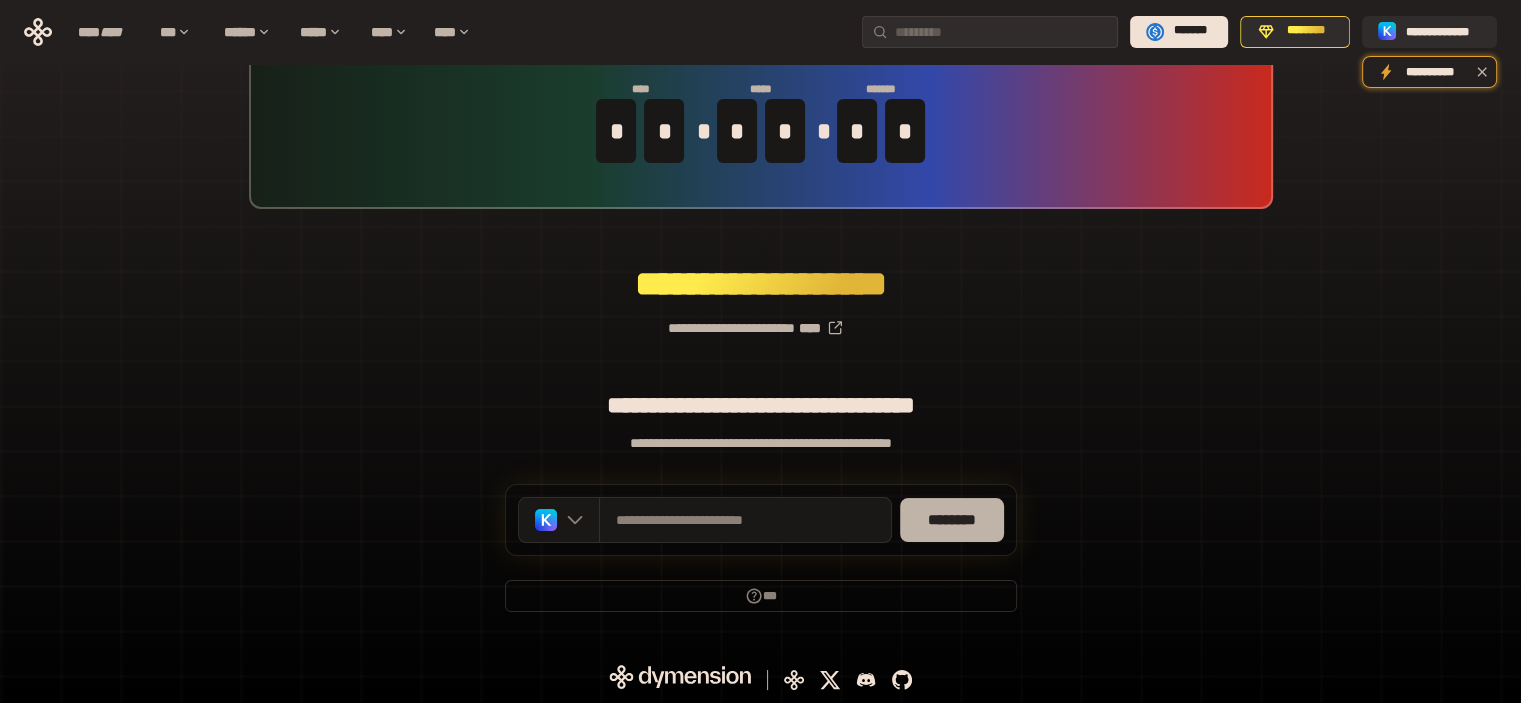 click on "********" at bounding box center [952, 520] 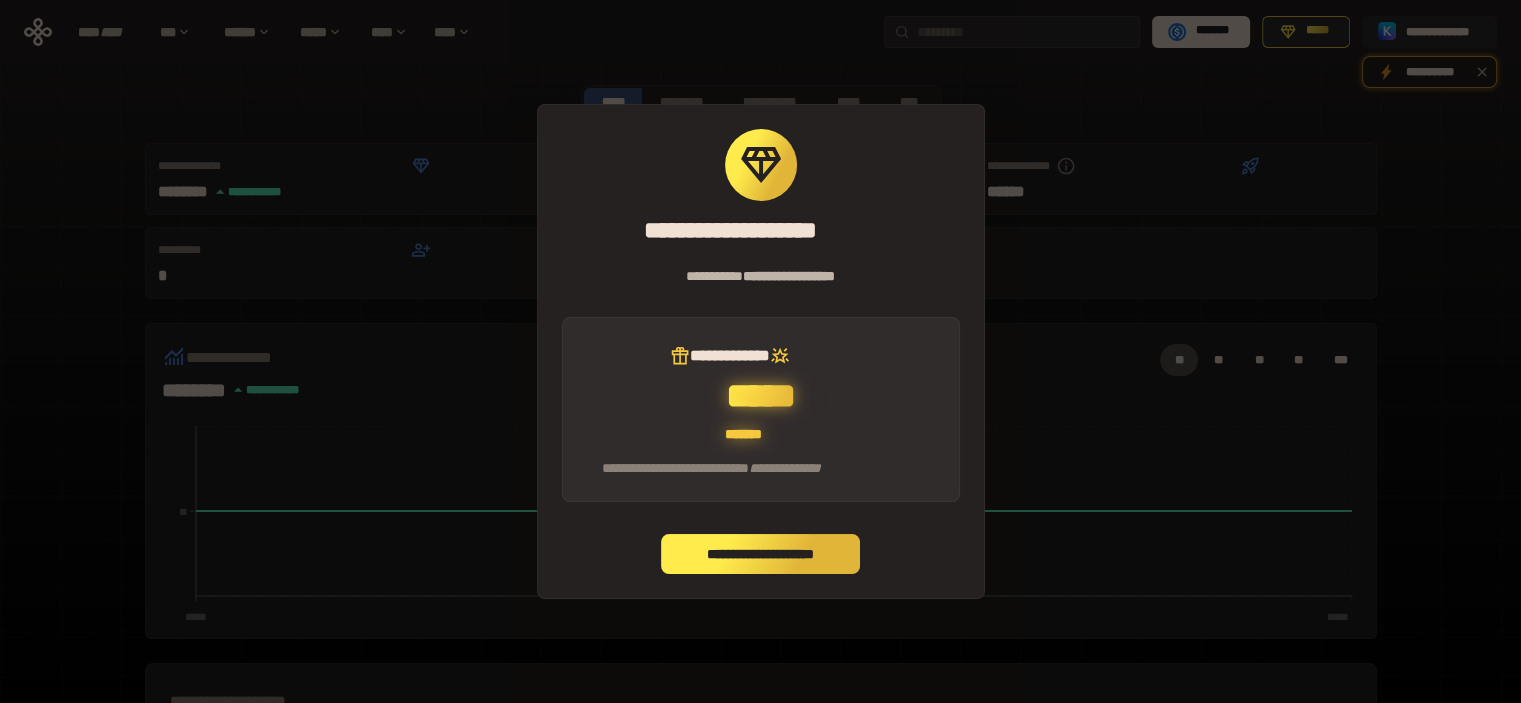 click on "**********" at bounding box center [761, 554] 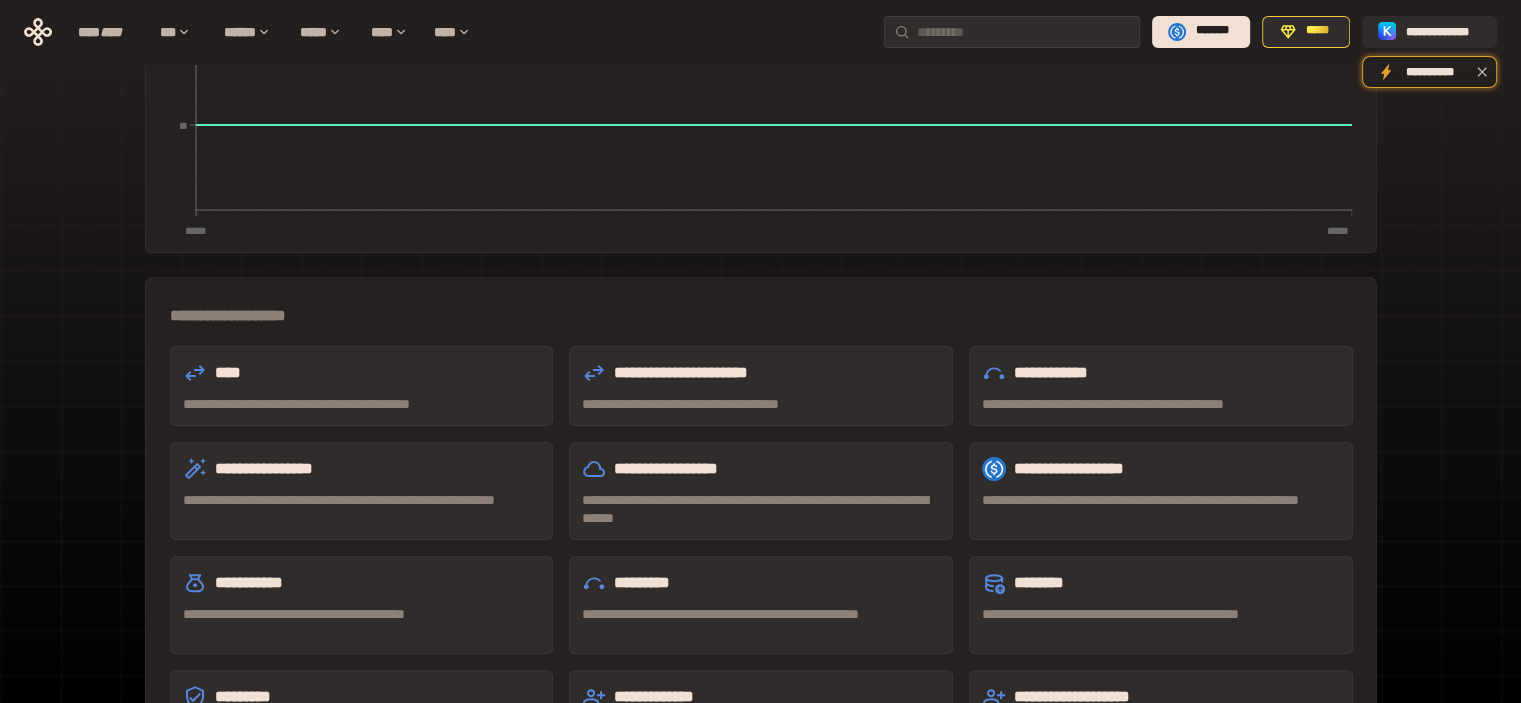 scroll, scrollTop: 560, scrollLeft: 0, axis: vertical 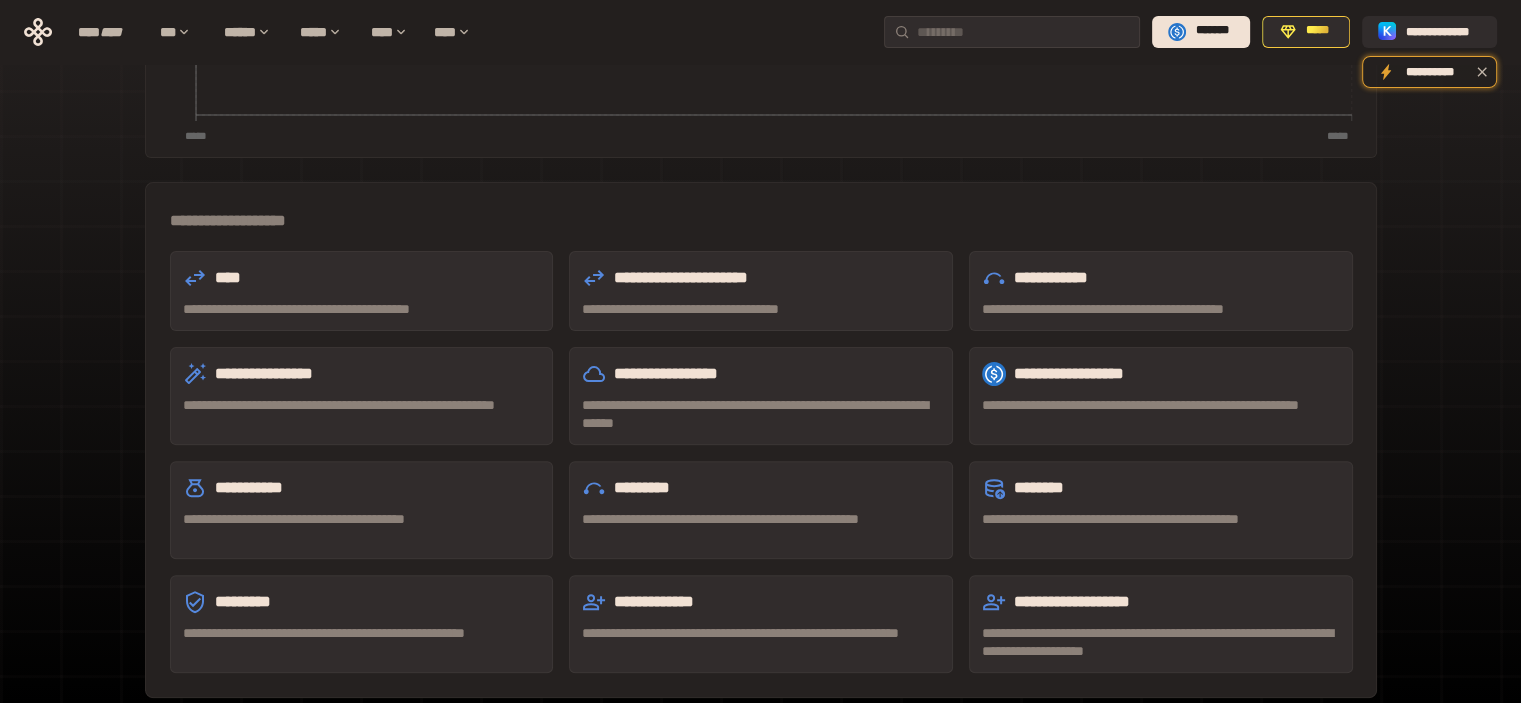 click on "**********" at bounding box center [761, 602] 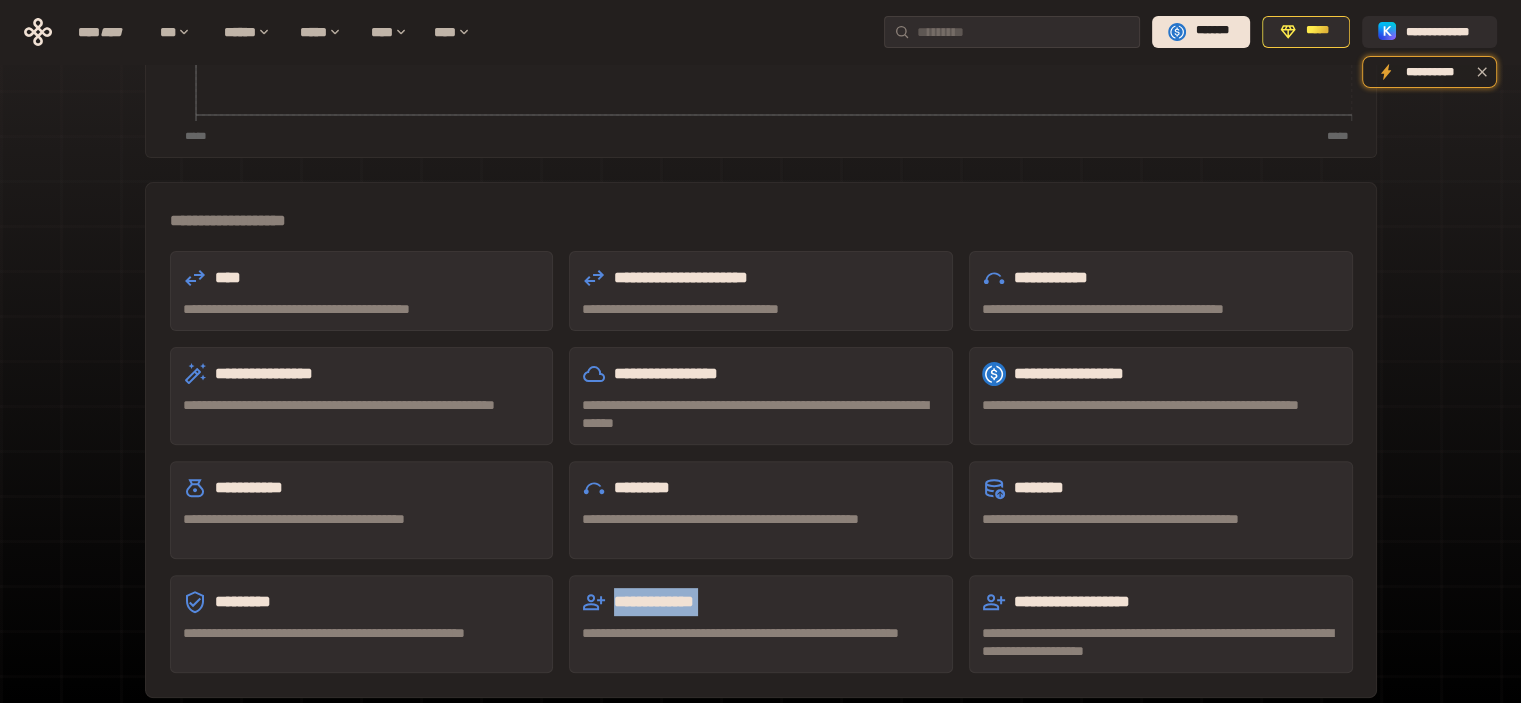 click on "**********" at bounding box center [761, 602] 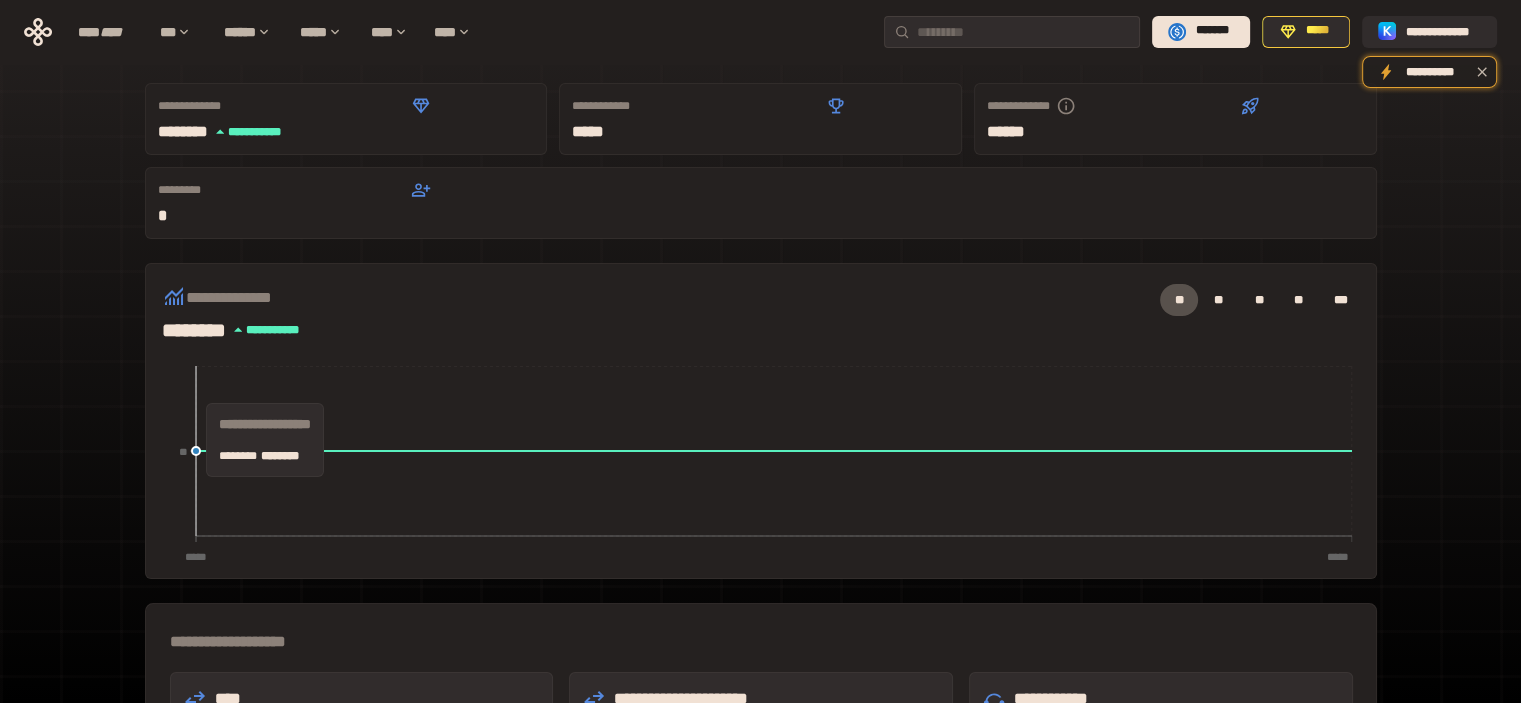 scroll, scrollTop: 0, scrollLeft: 0, axis: both 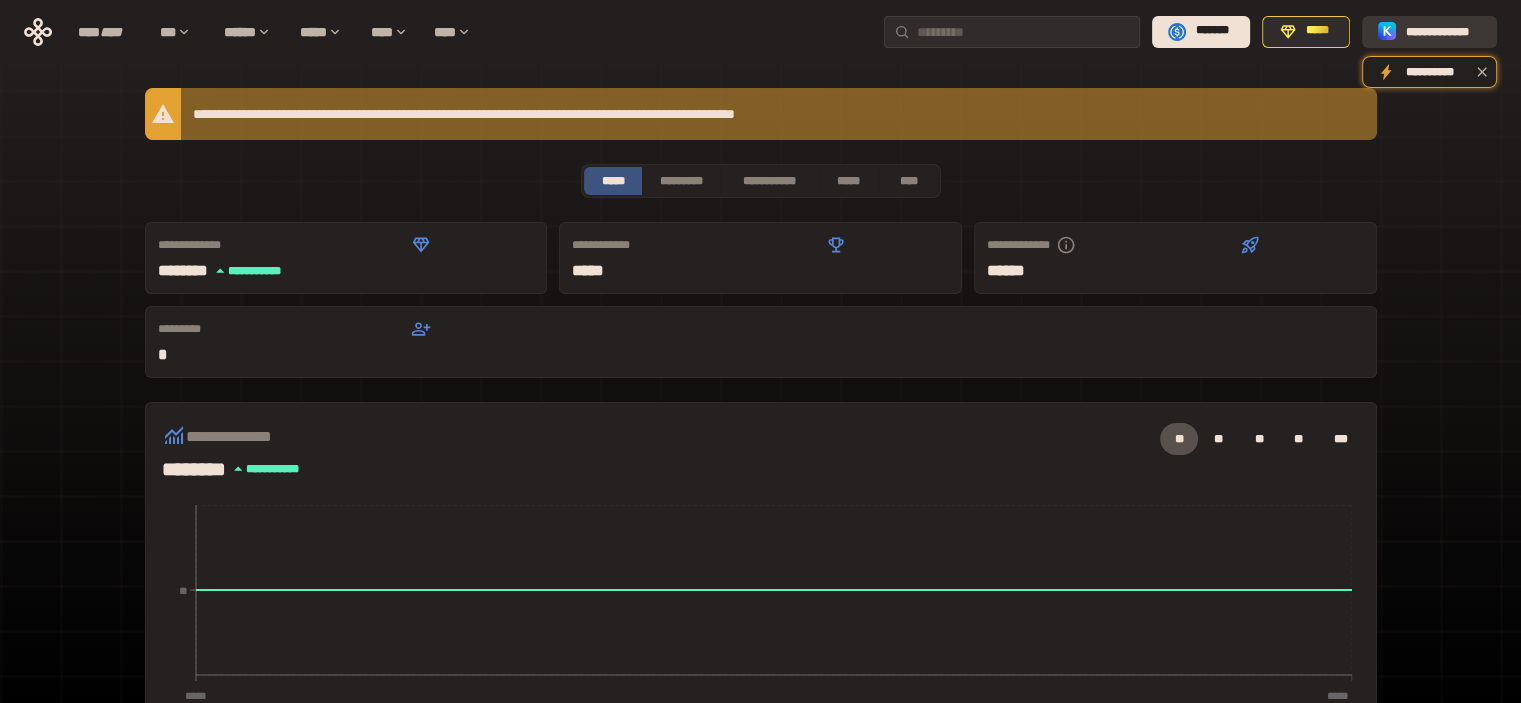 click on "**********" at bounding box center [1443, 31] 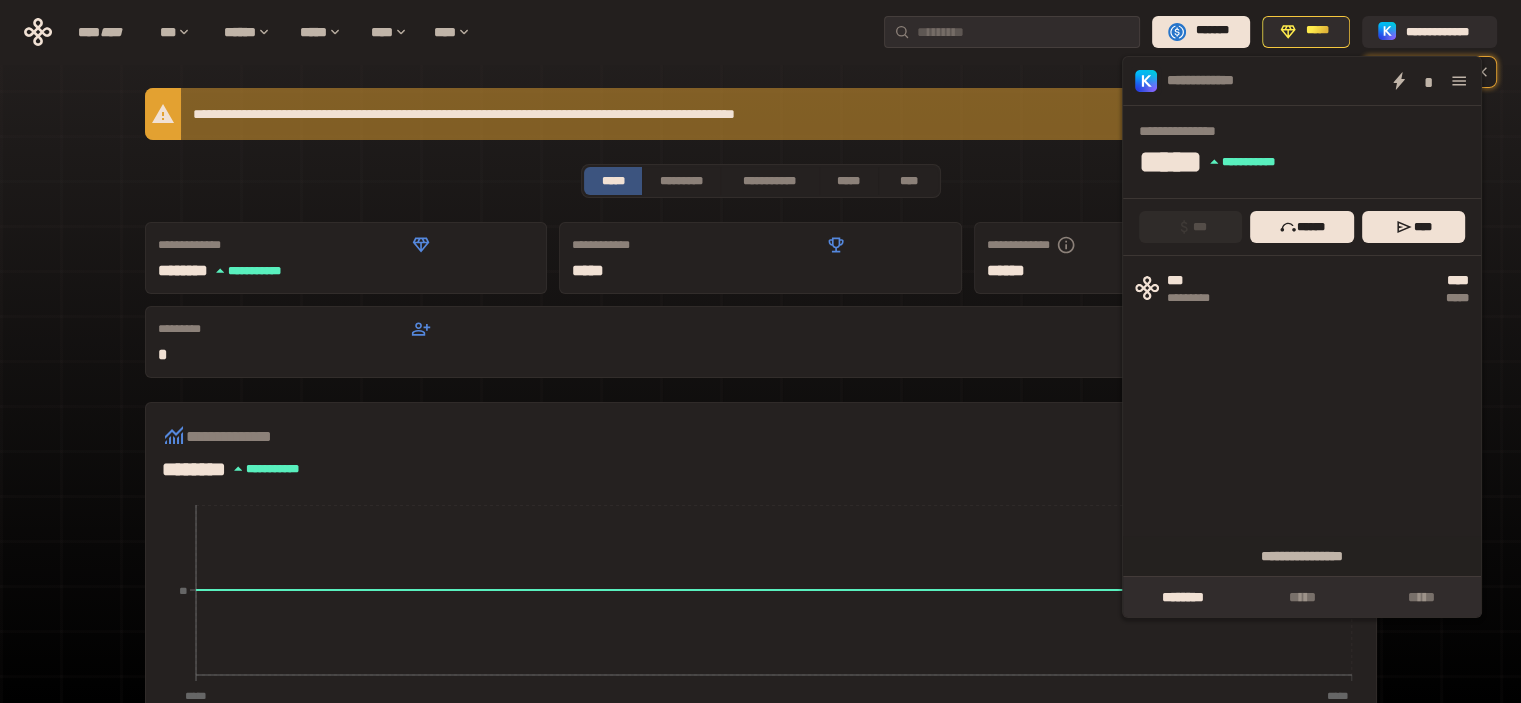 click on "**********" at bounding box center [760, 651] 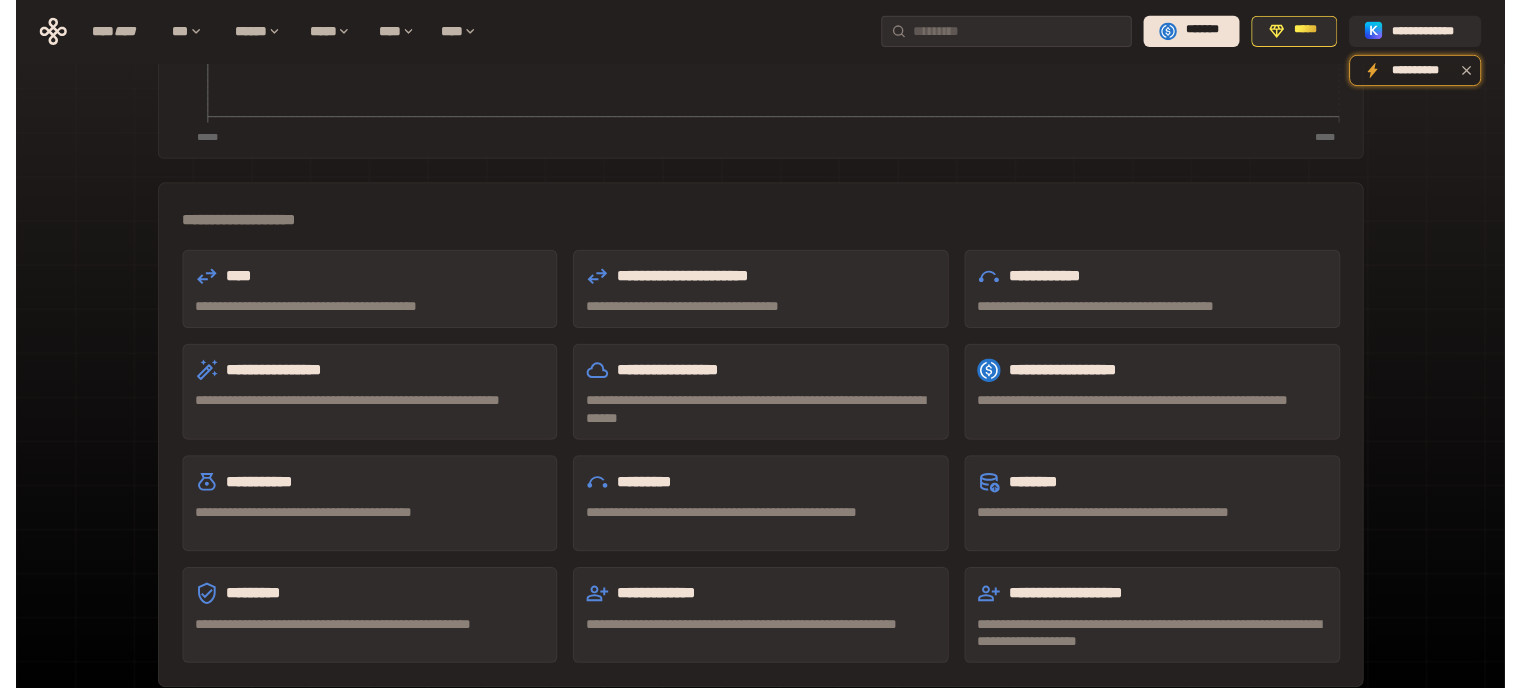 scroll, scrollTop: 560, scrollLeft: 0, axis: vertical 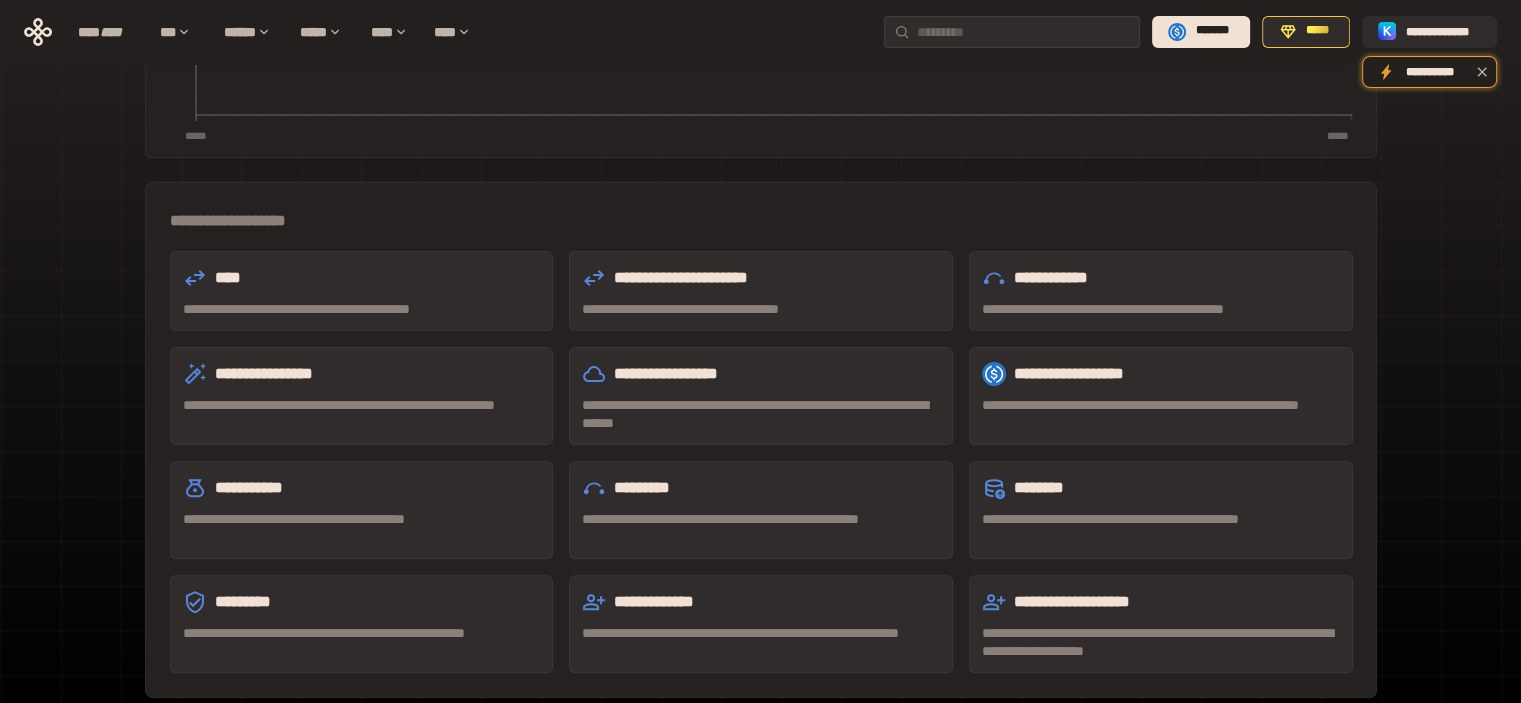 click on "**********" at bounding box center (1161, 602) 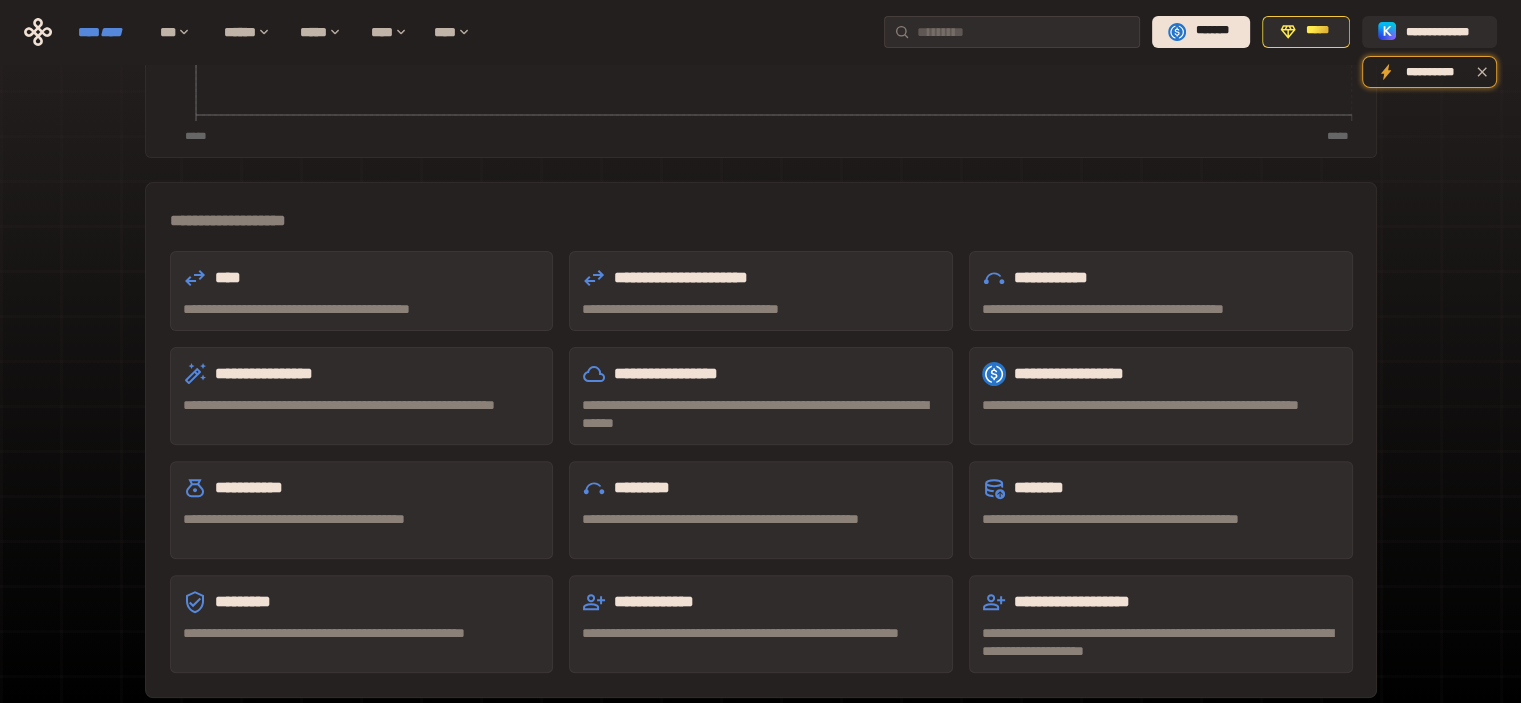 click on "****" at bounding box center [111, 32] 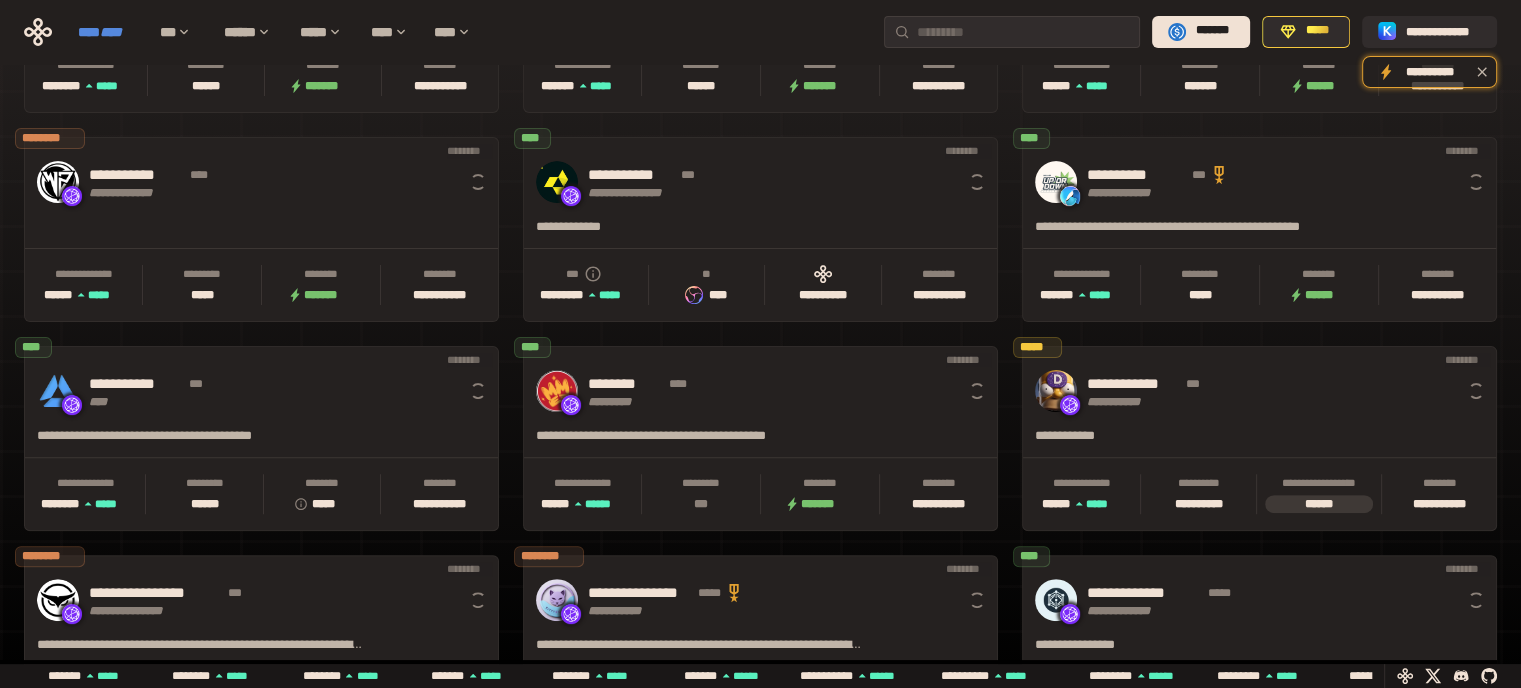 scroll, scrollTop: 0, scrollLeft: 16, axis: horizontal 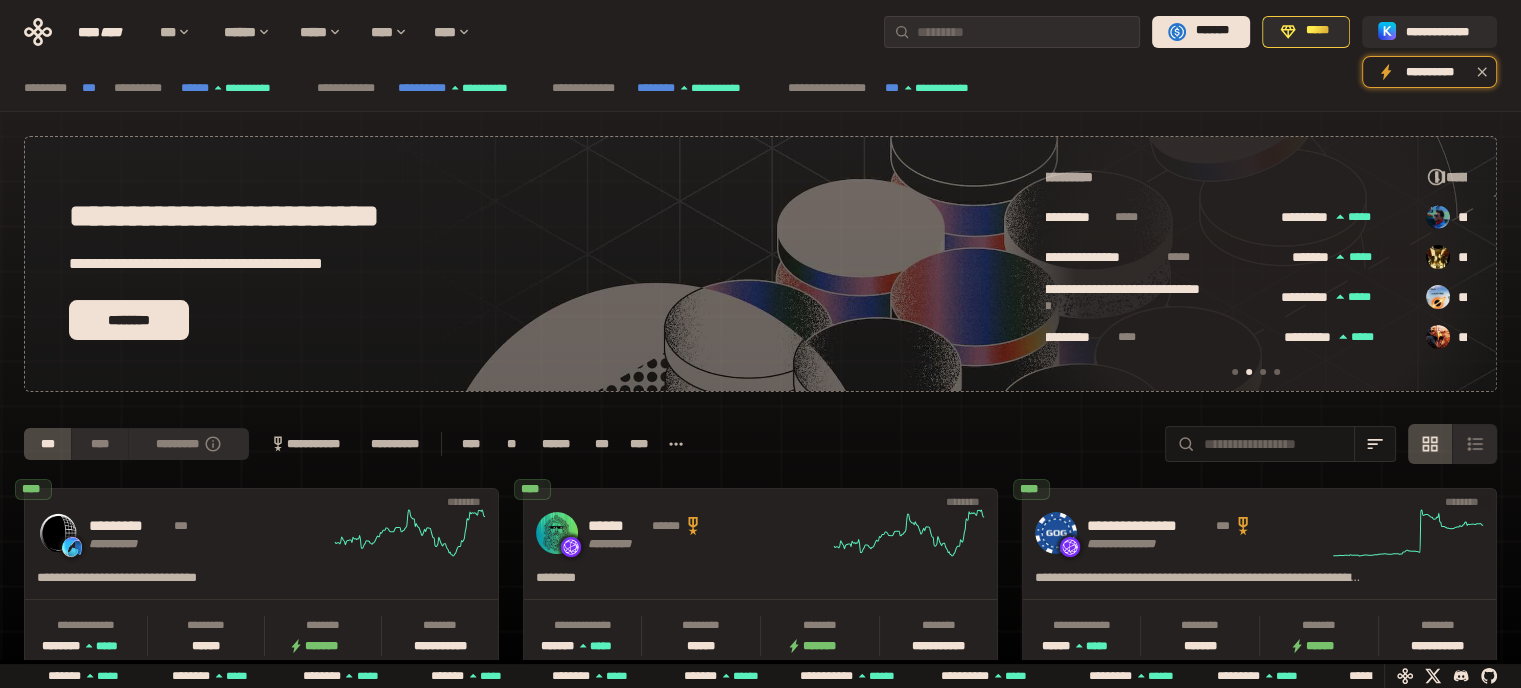 click 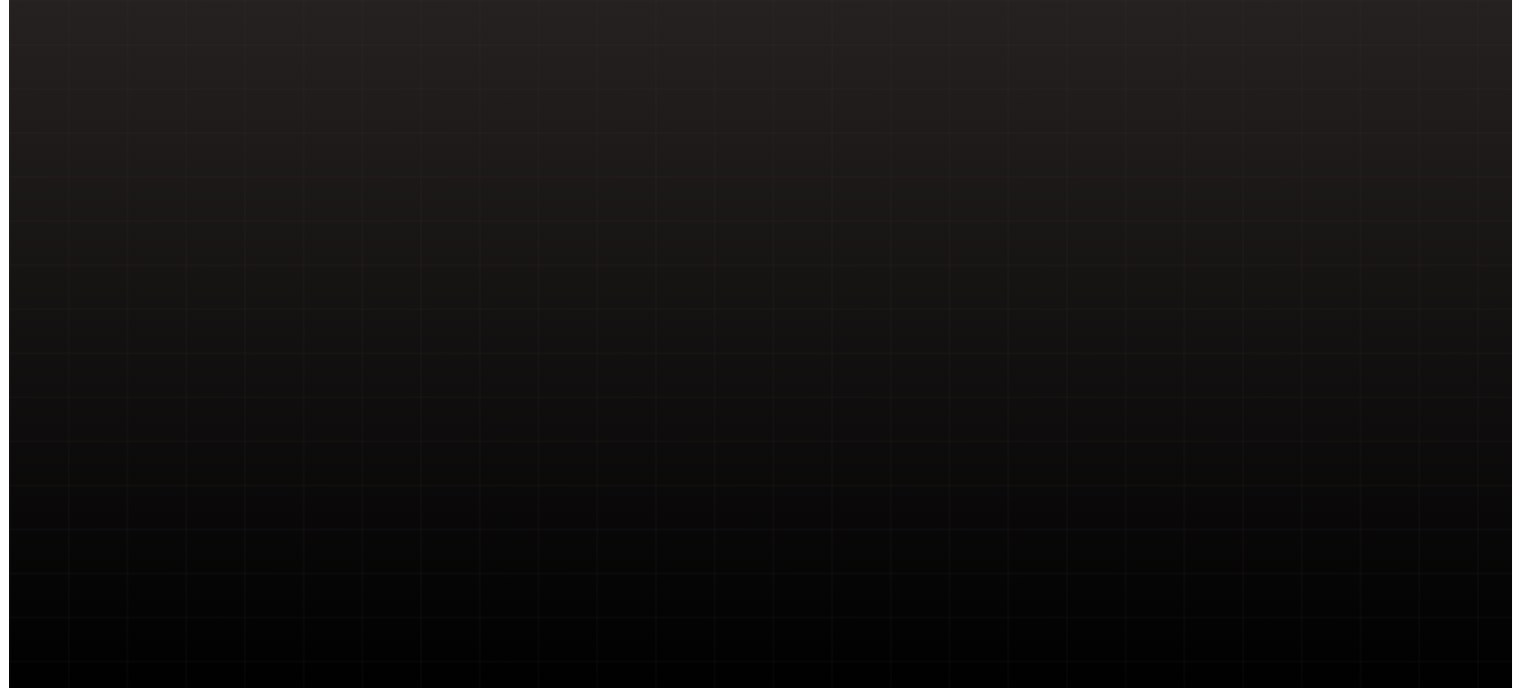 scroll, scrollTop: 0, scrollLeft: 0, axis: both 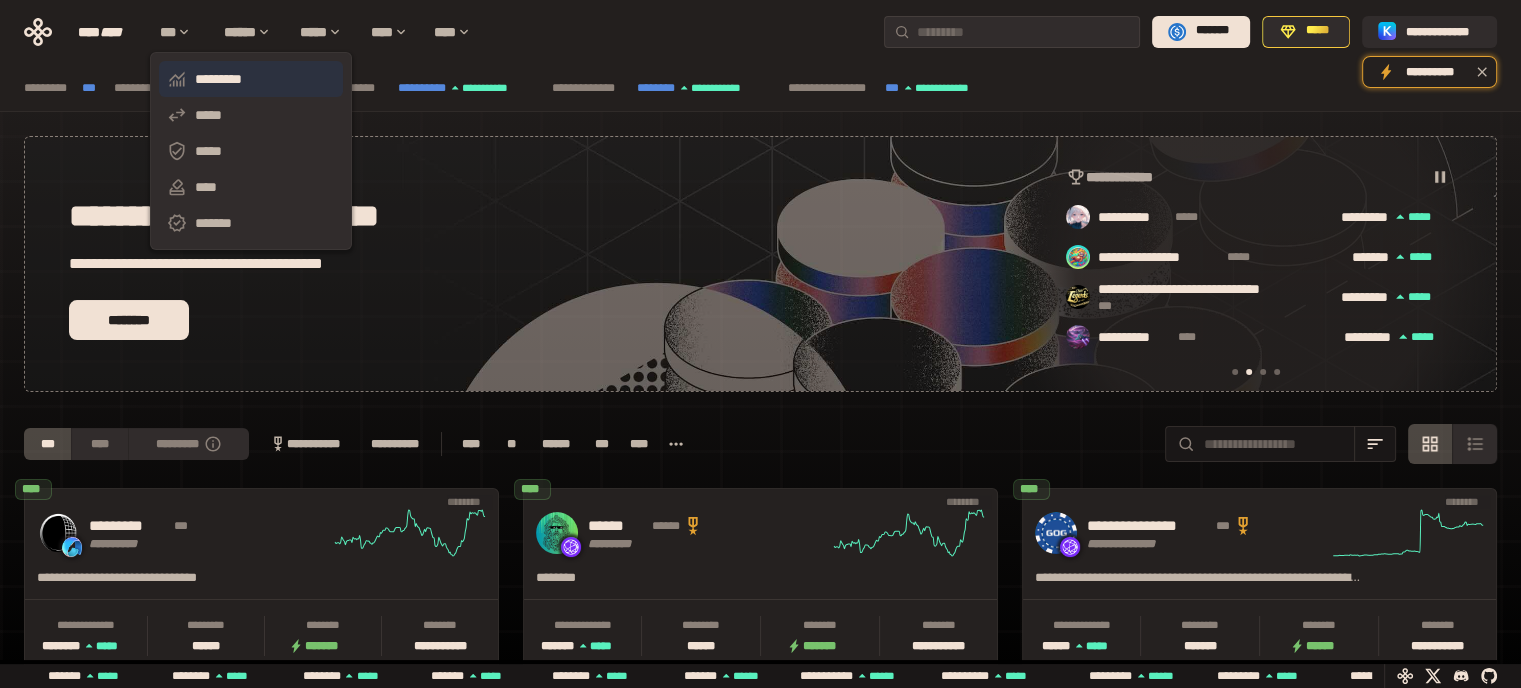 click on "*********" at bounding box center [251, 79] 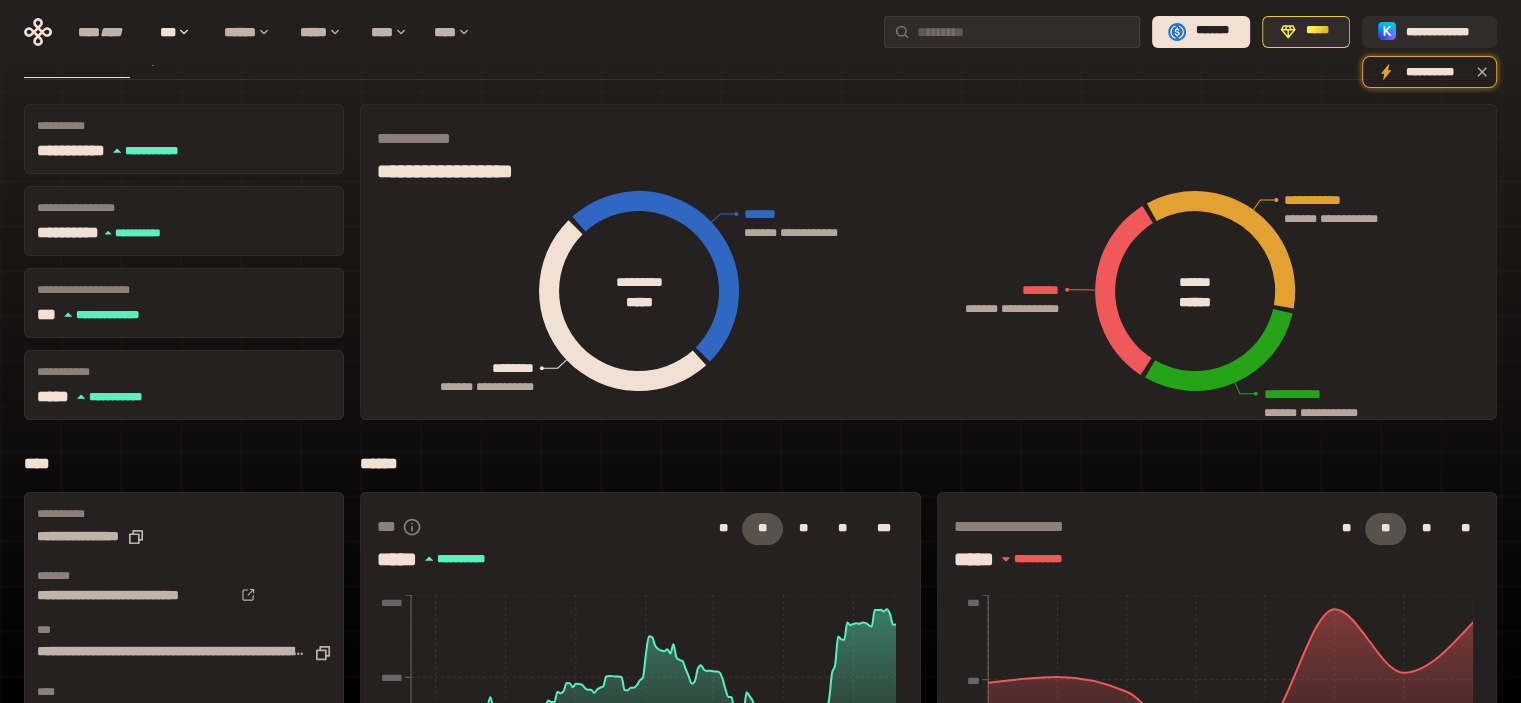 scroll, scrollTop: 0, scrollLeft: 0, axis: both 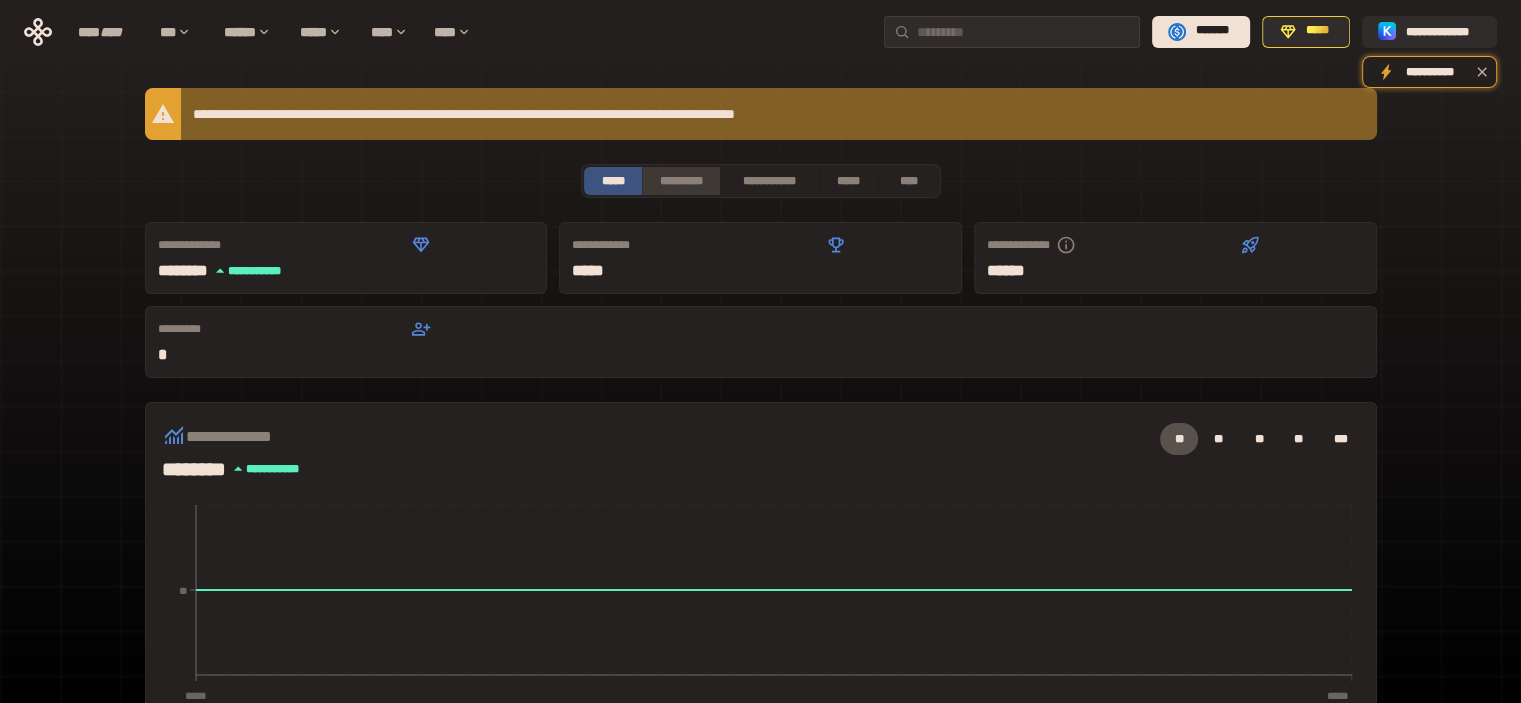 click on "*********" at bounding box center (680, 181) 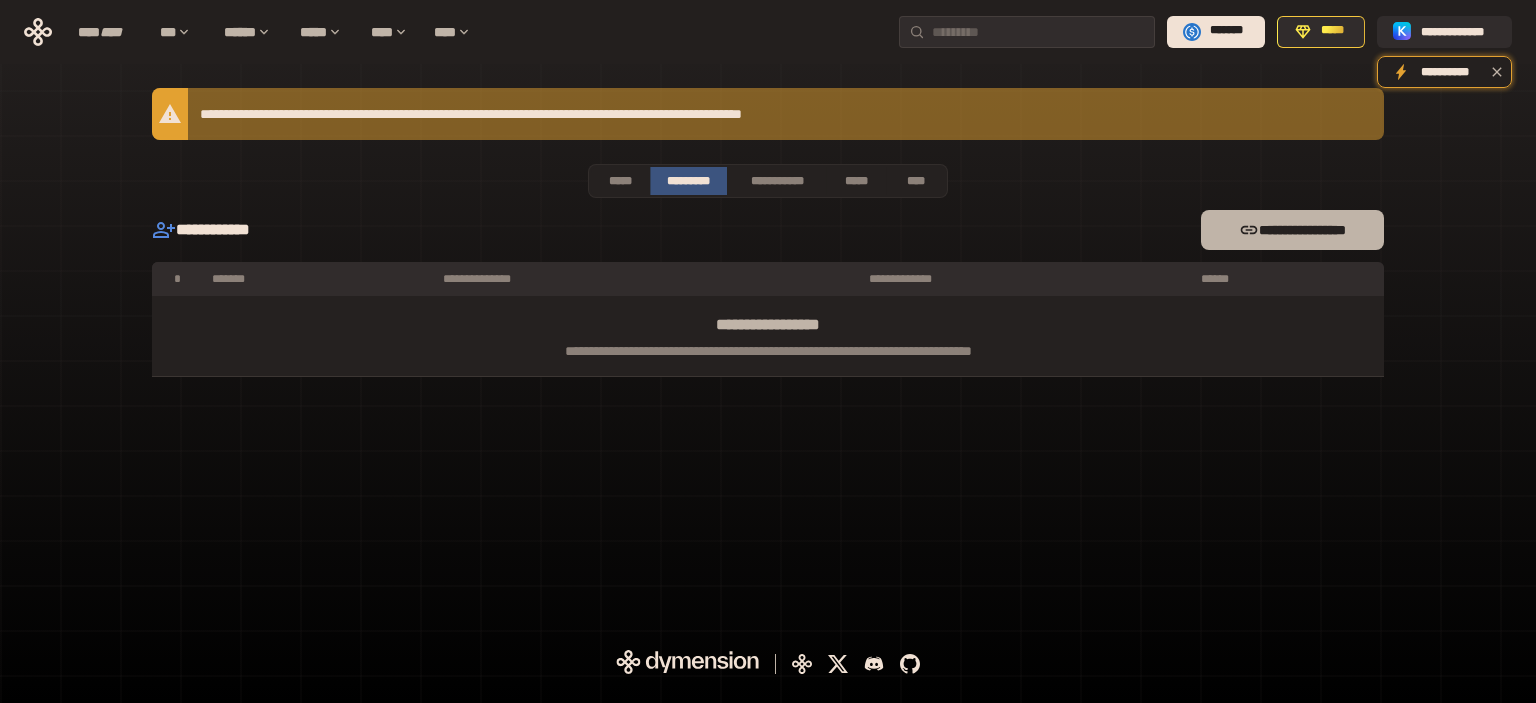 click on "**********" at bounding box center [1292, 230] 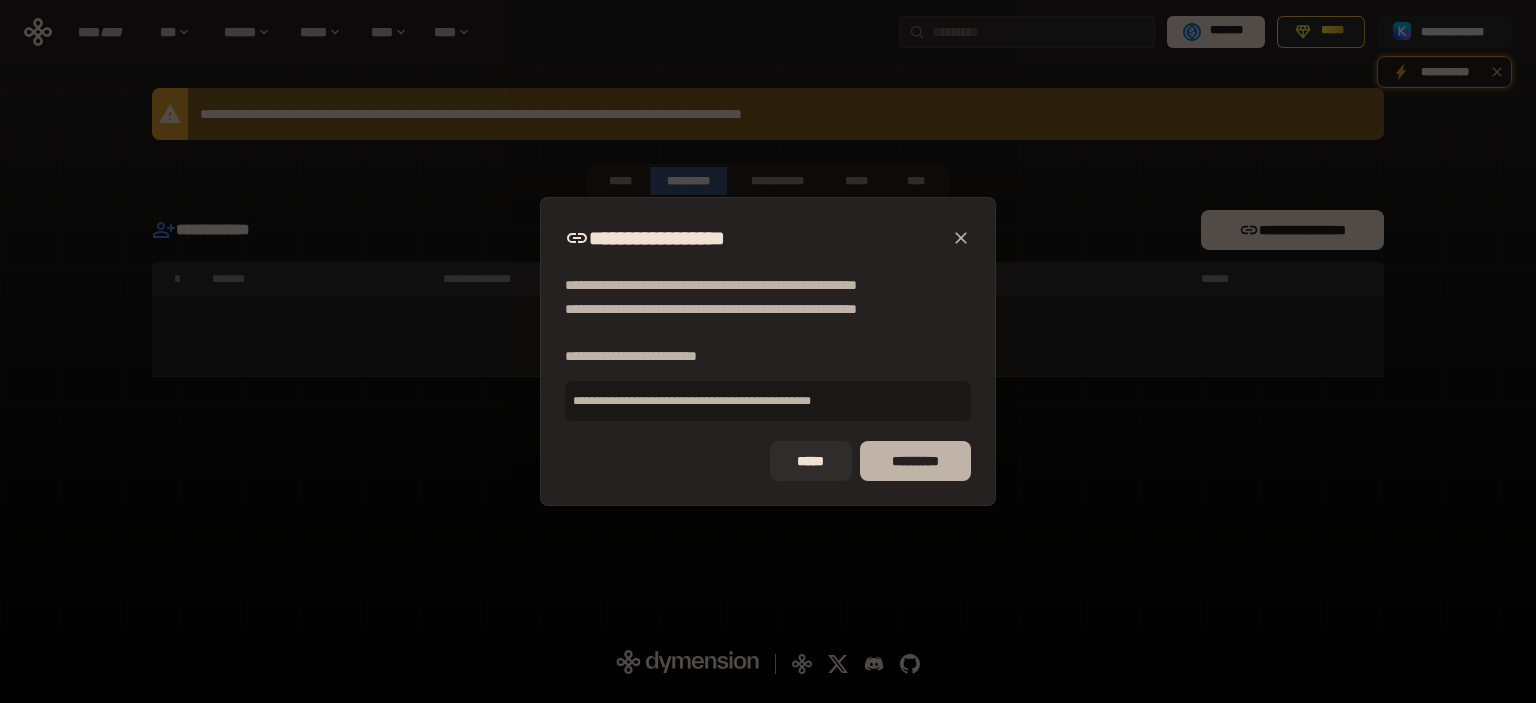 click on "*********" at bounding box center (915, 461) 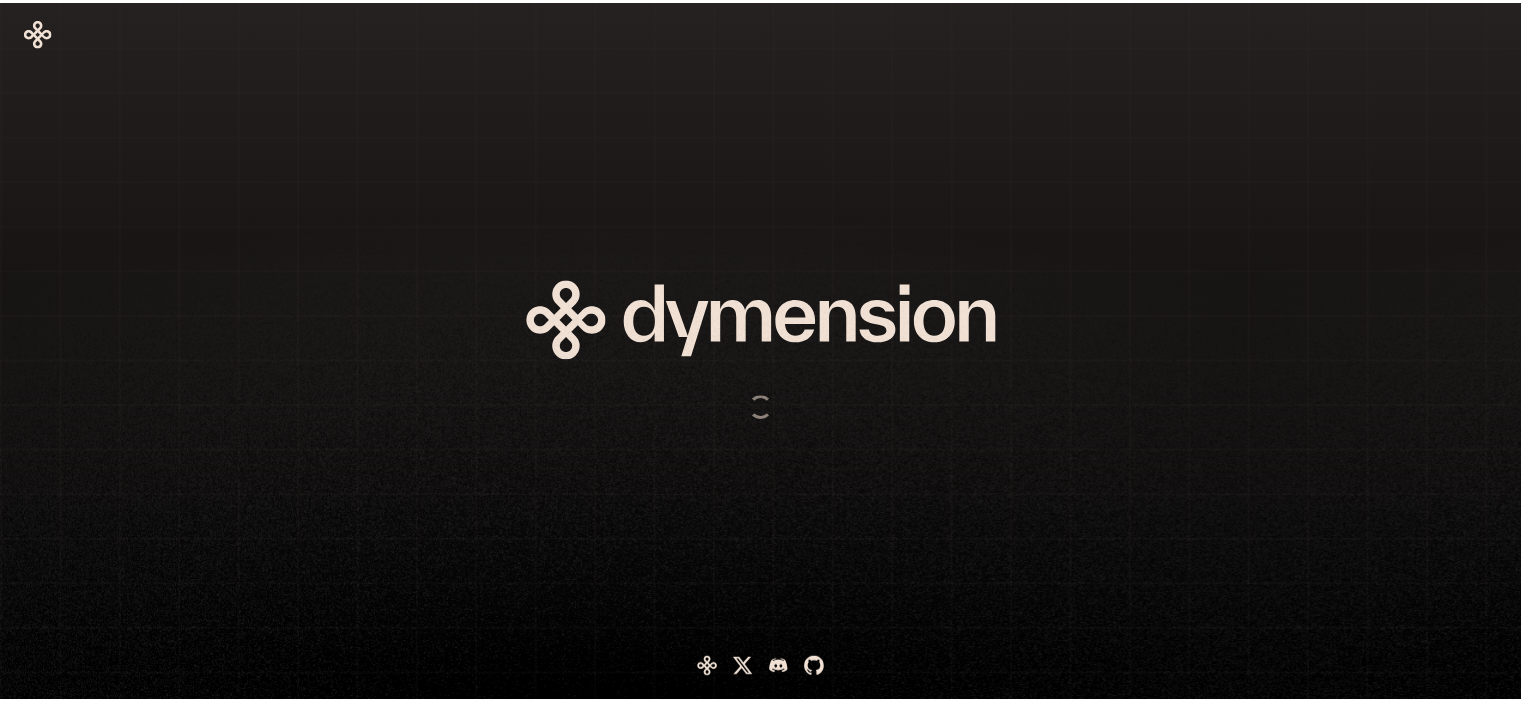 scroll, scrollTop: 0, scrollLeft: 0, axis: both 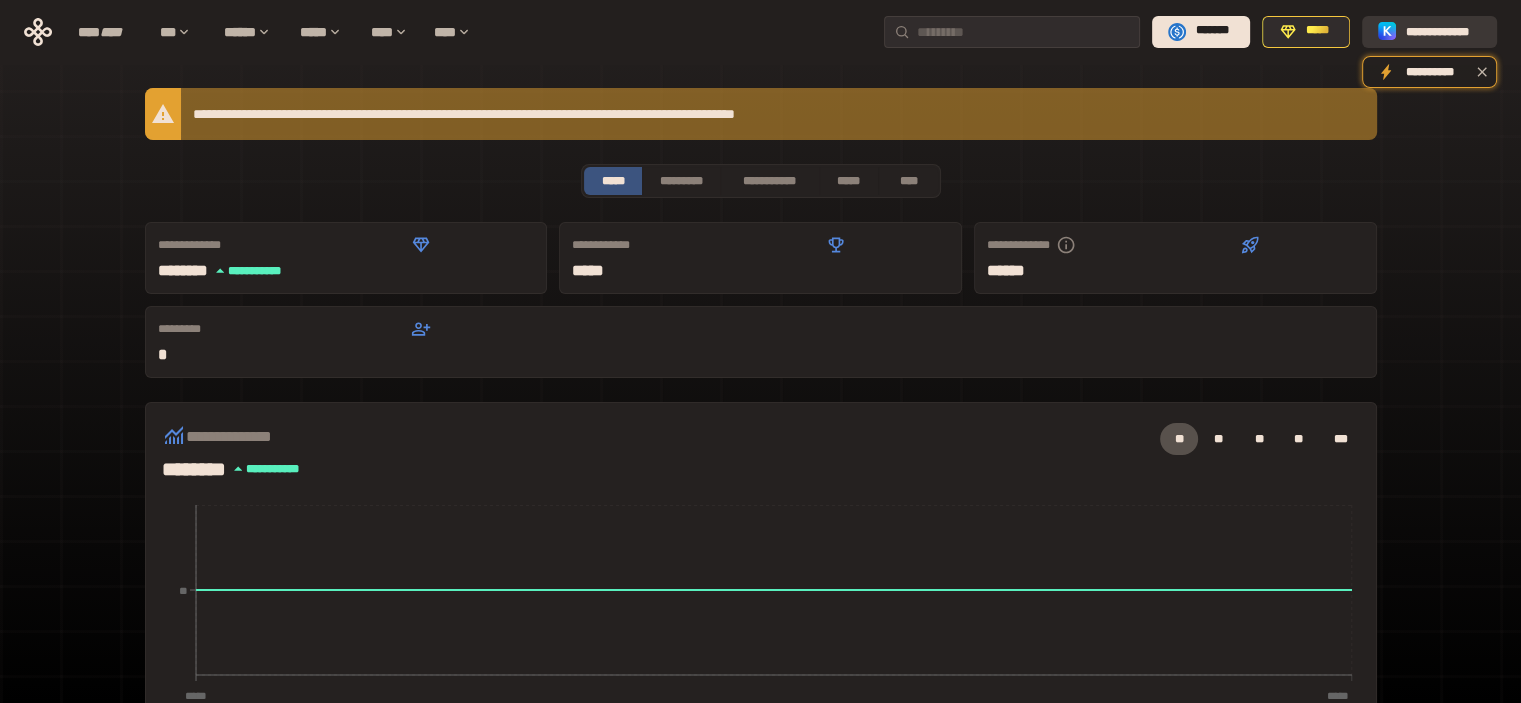 click on "**********" at bounding box center [1443, 31] 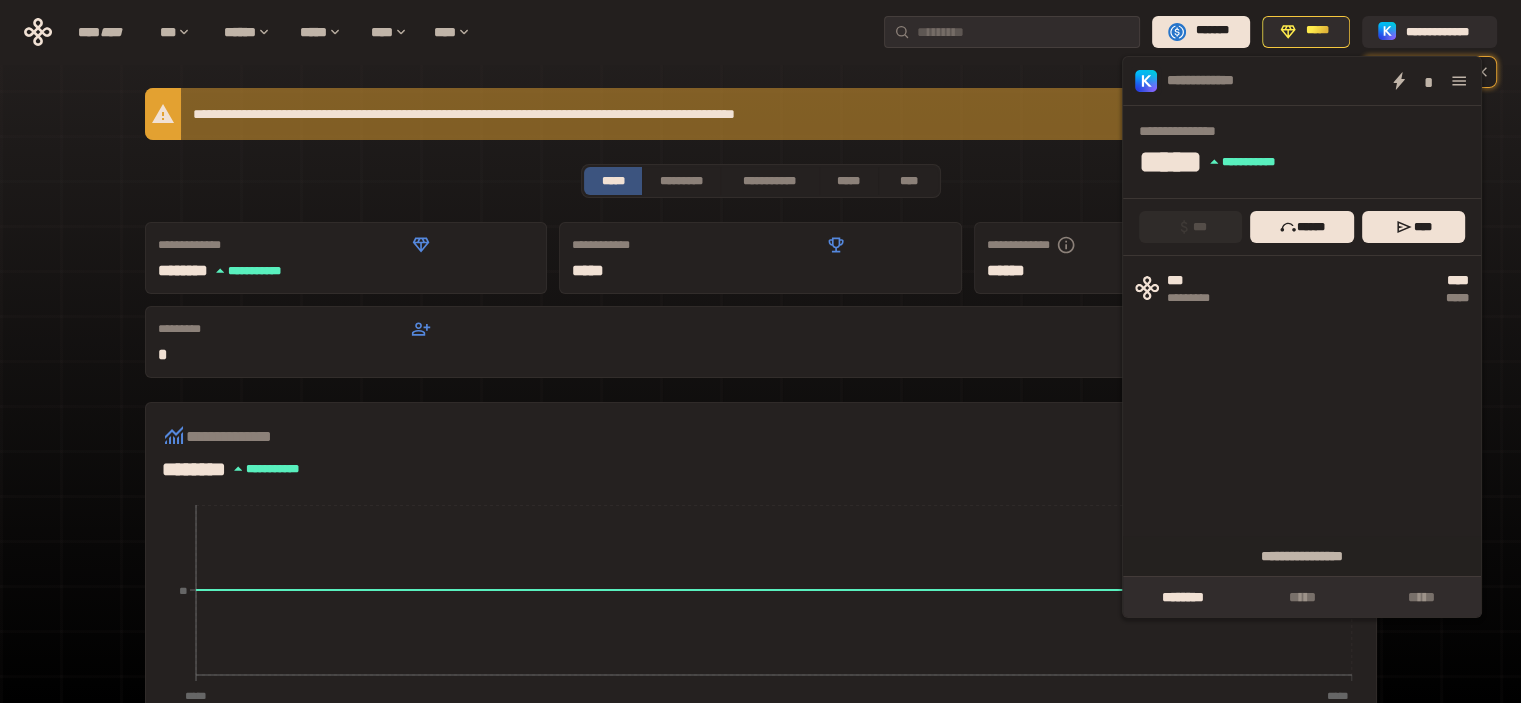 click 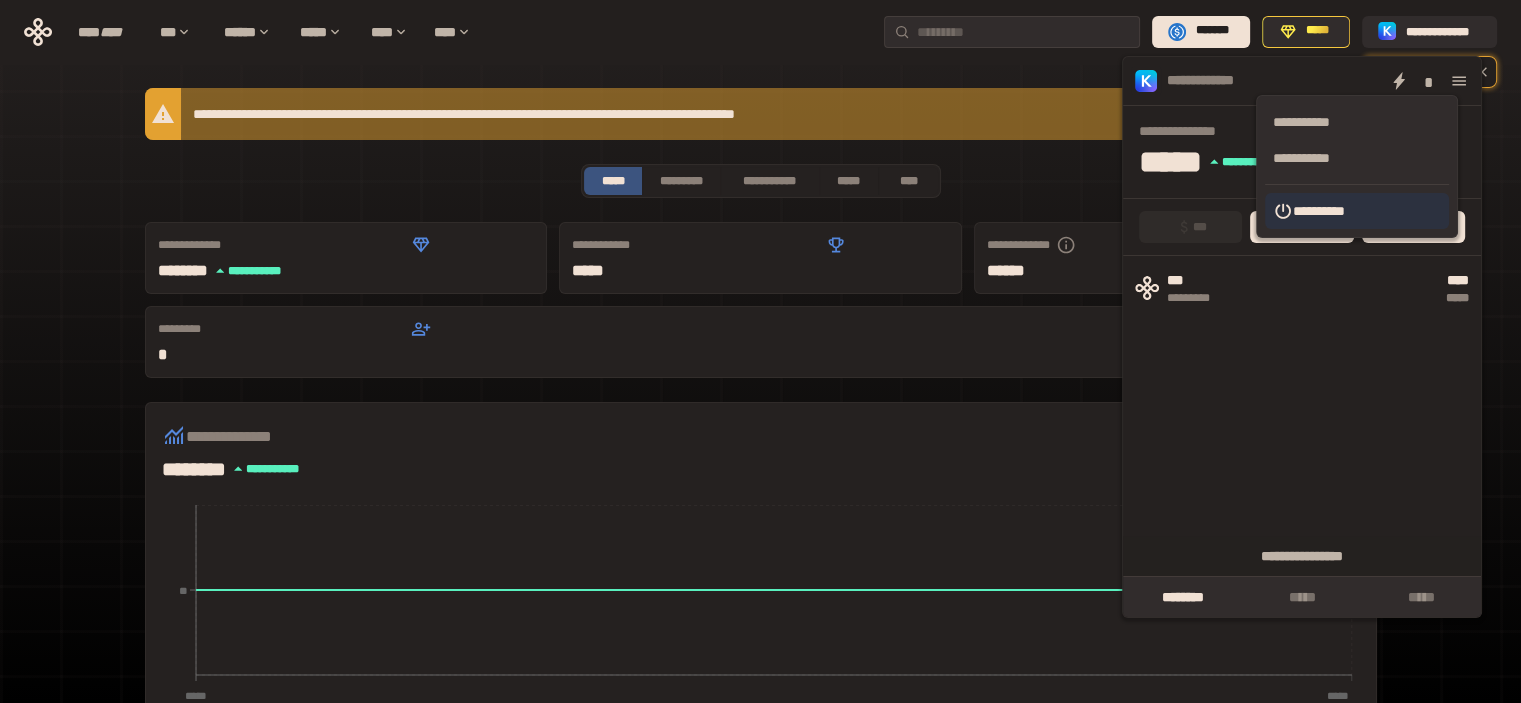 click on "**********" at bounding box center (1357, 211) 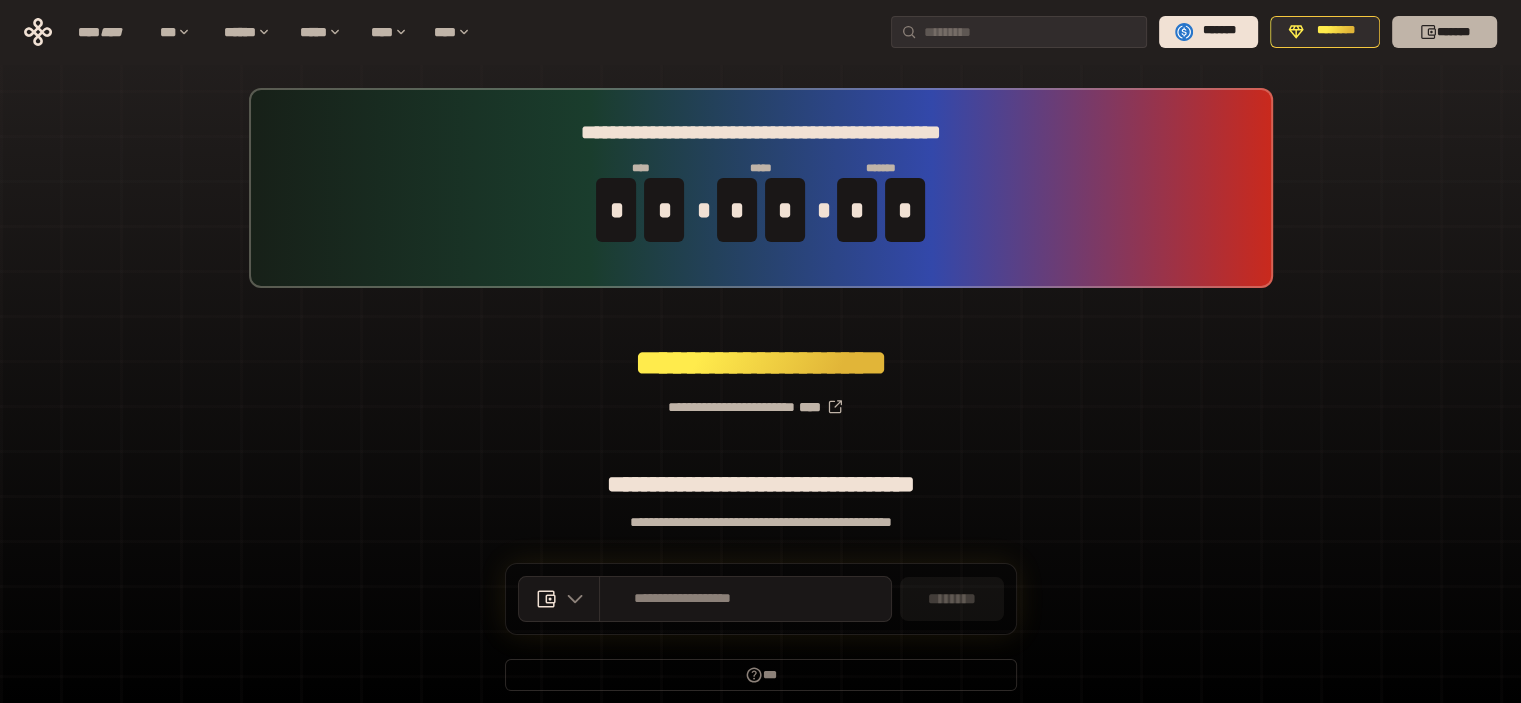 click on "*******" at bounding box center (1444, 32) 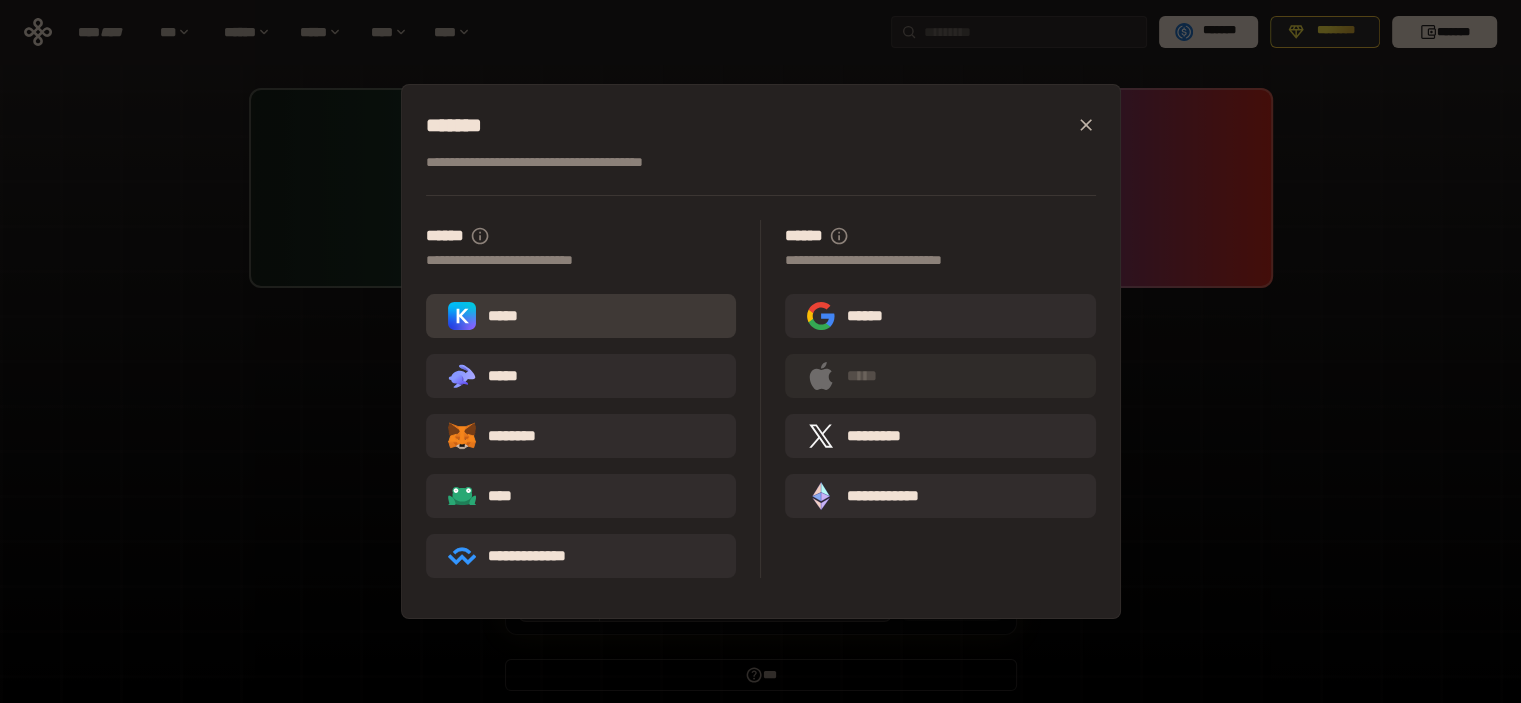 click on "*****" at bounding box center (581, 316) 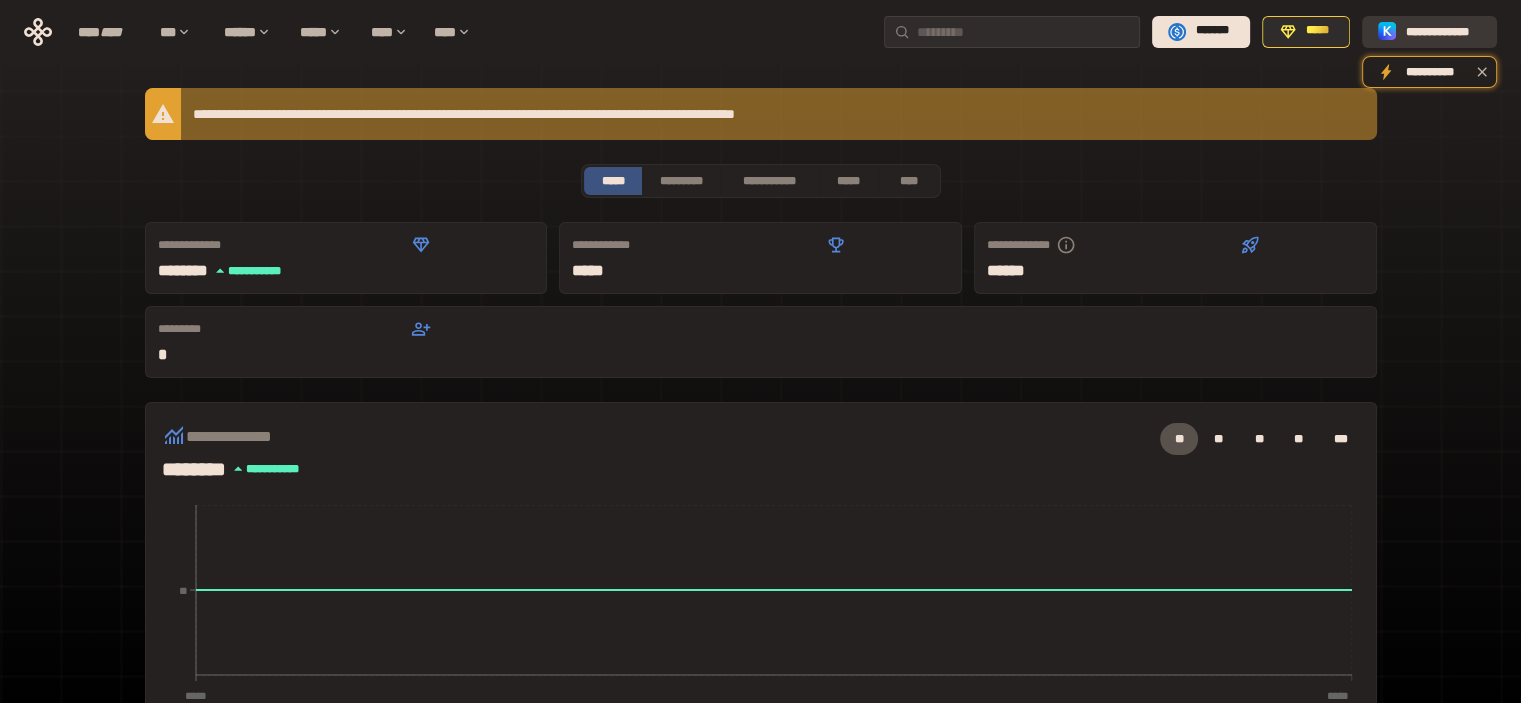 click on "**********" at bounding box center [1443, 31] 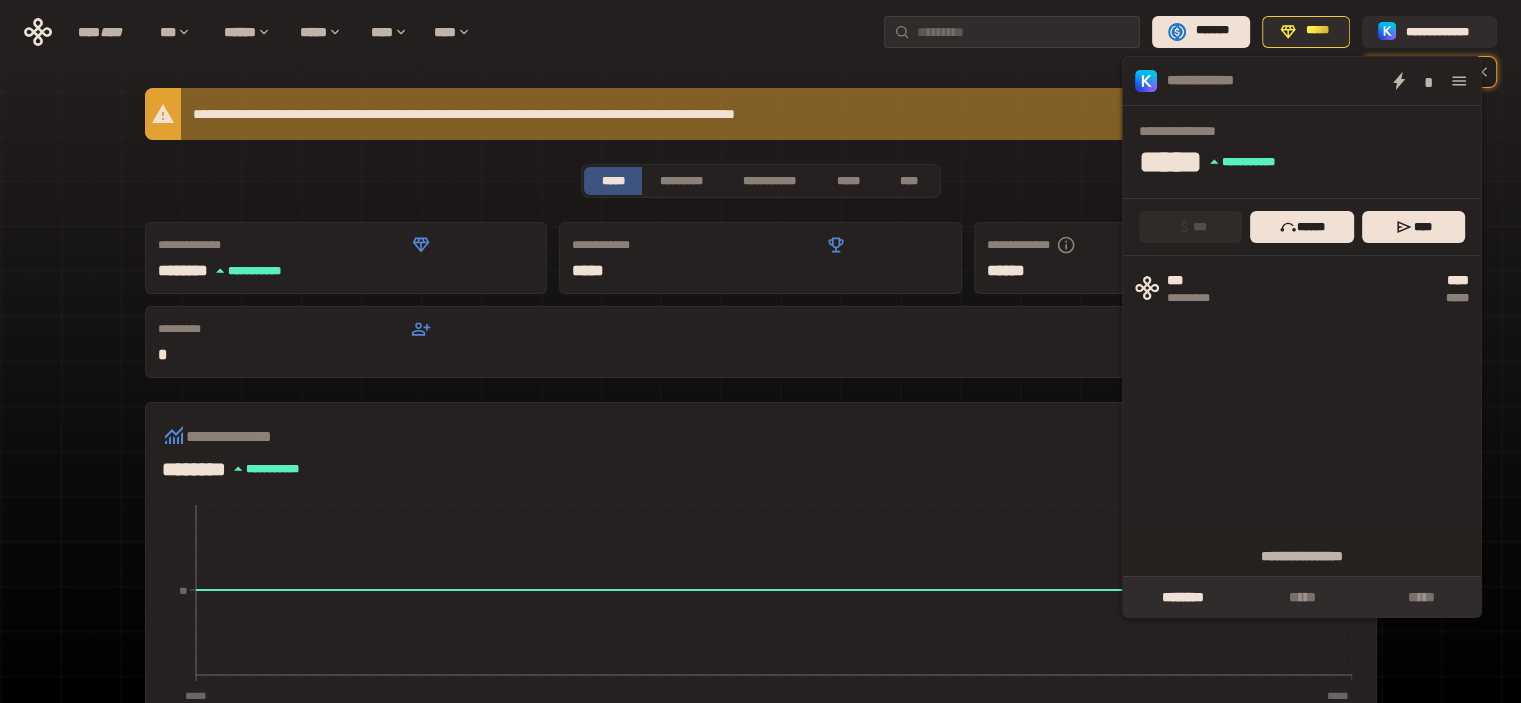 click 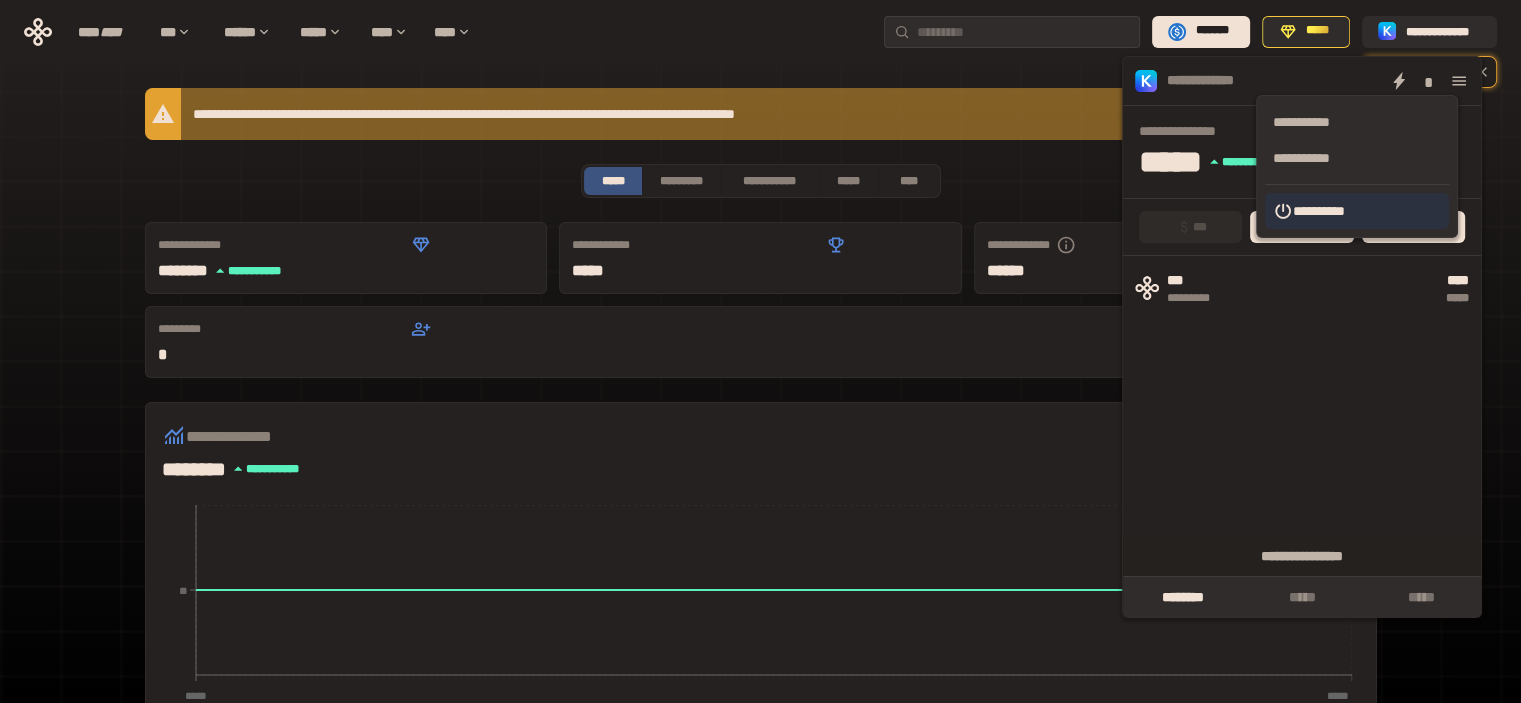 click on "**********" at bounding box center [1357, 211] 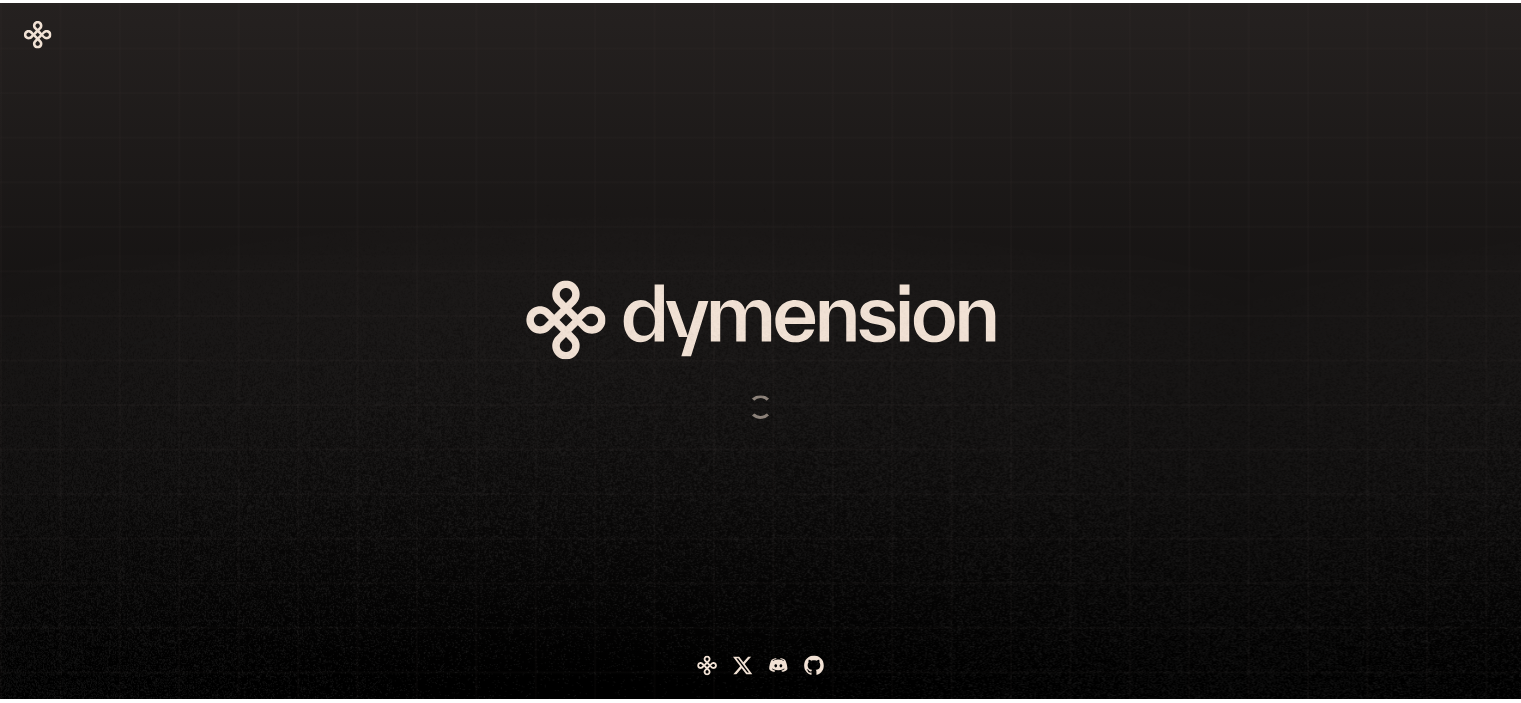 scroll, scrollTop: 0, scrollLeft: 0, axis: both 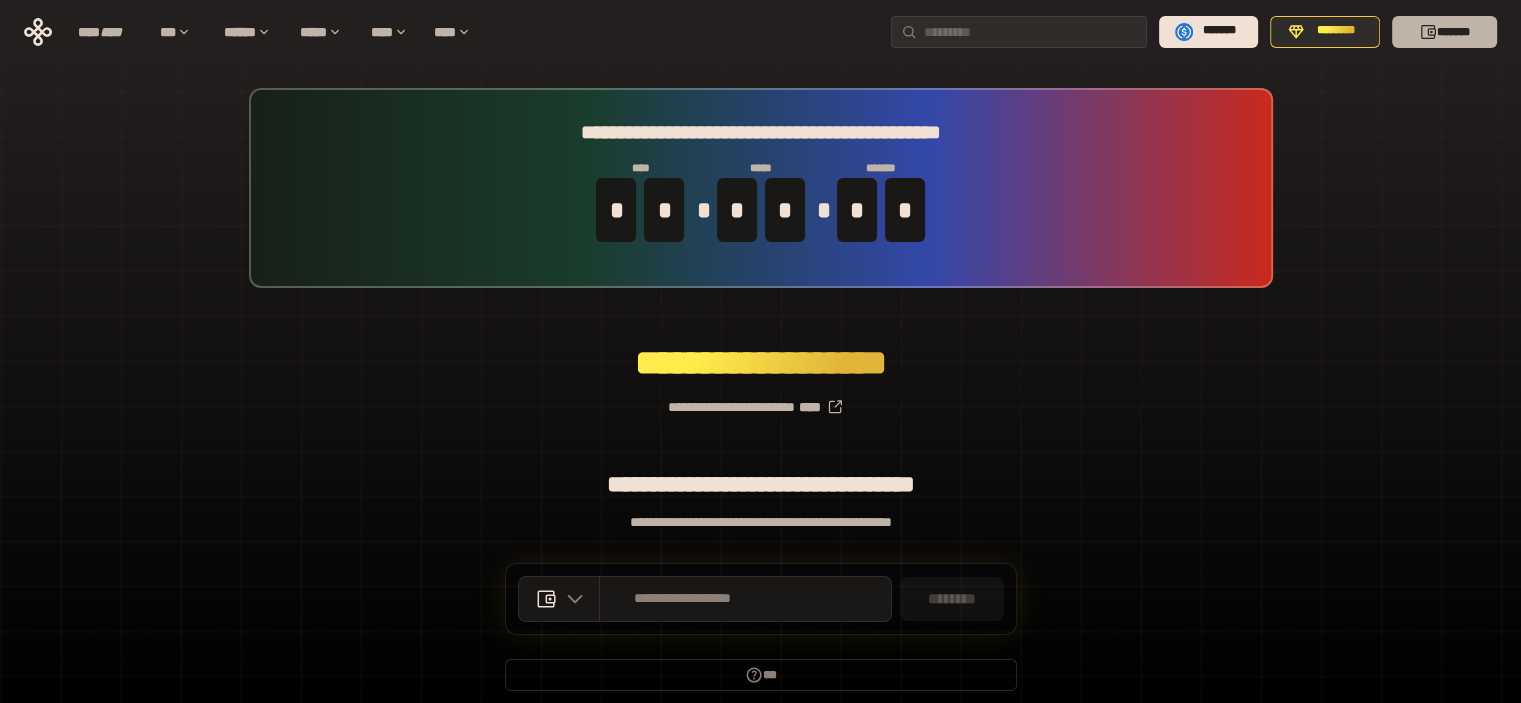 click on "*******" at bounding box center (1444, 32) 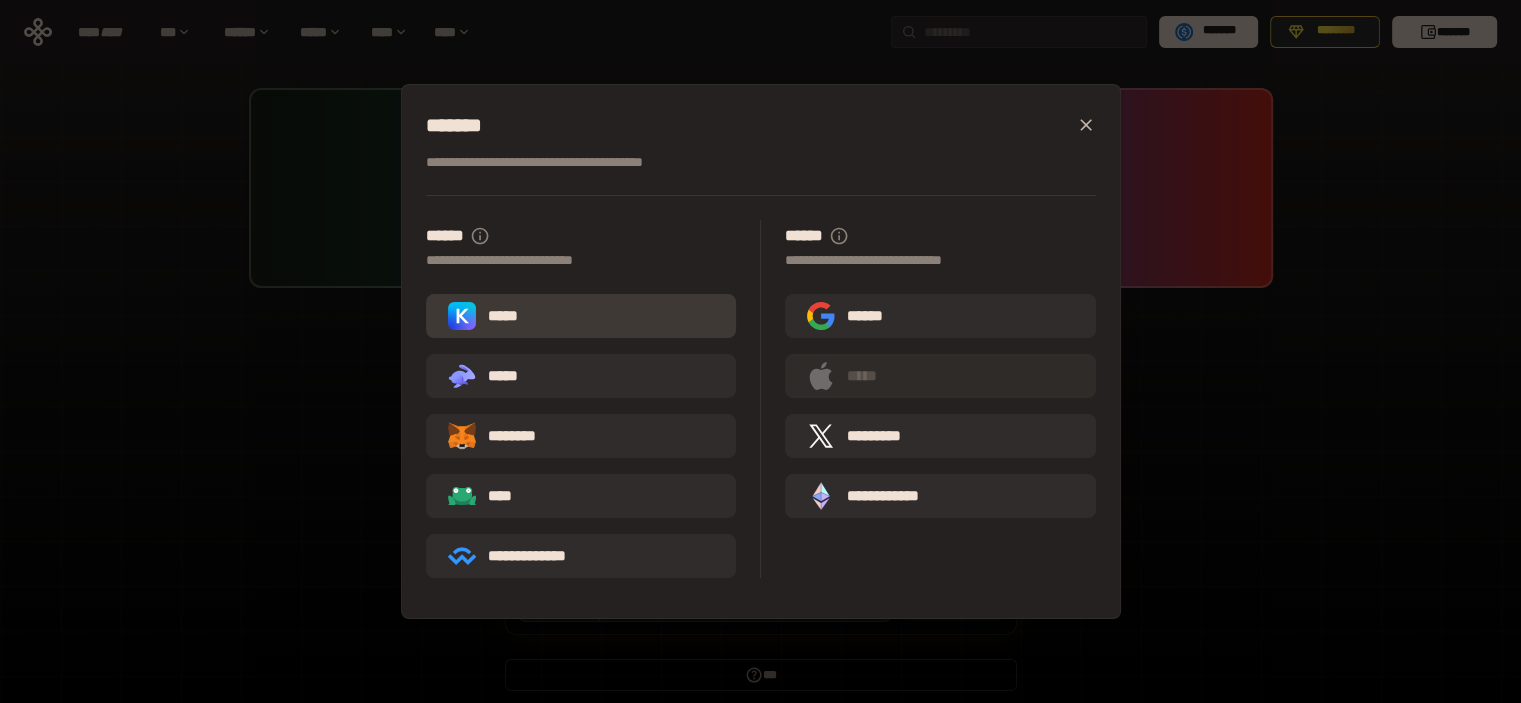 click on "*****" at bounding box center (581, 316) 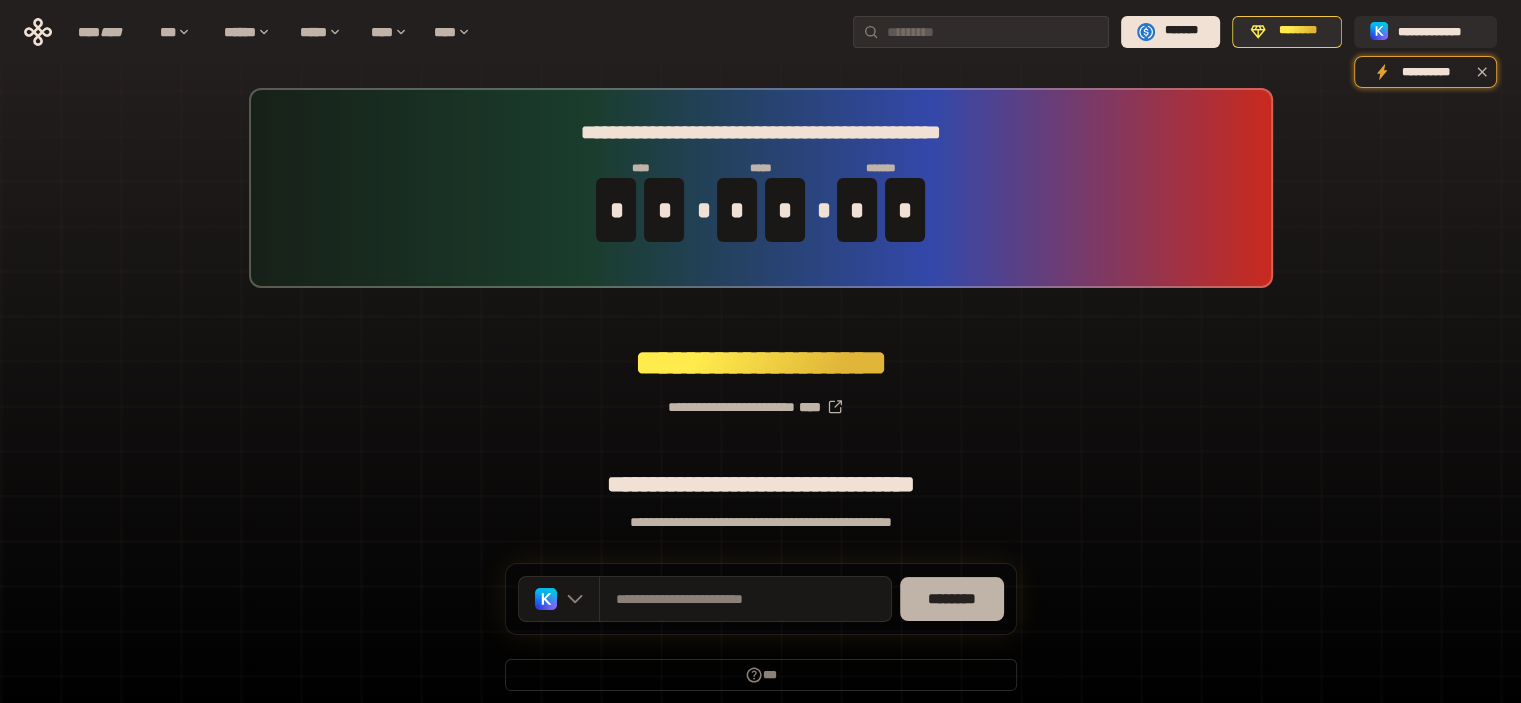 click on "********" at bounding box center [952, 599] 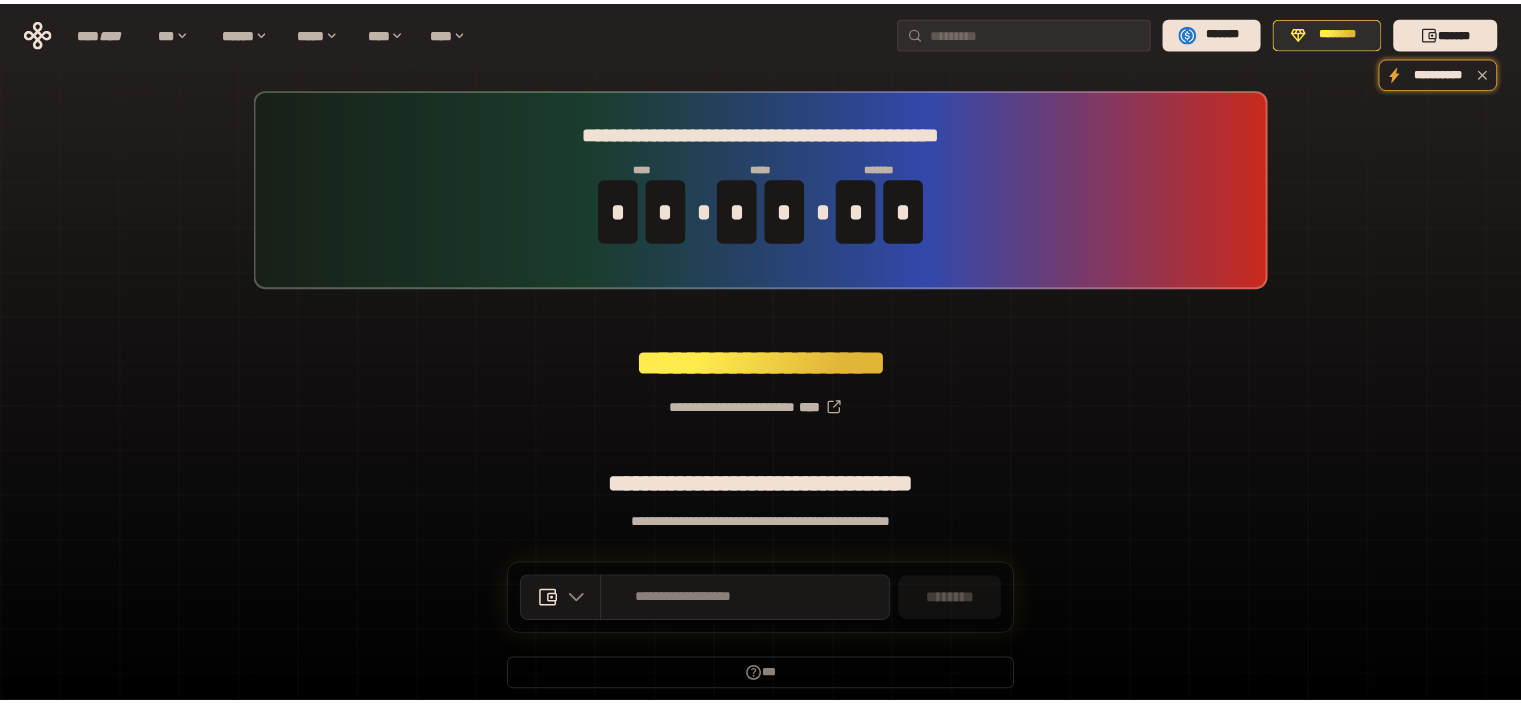 scroll, scrollTop: 0, scrollLeft: 0, axis: both 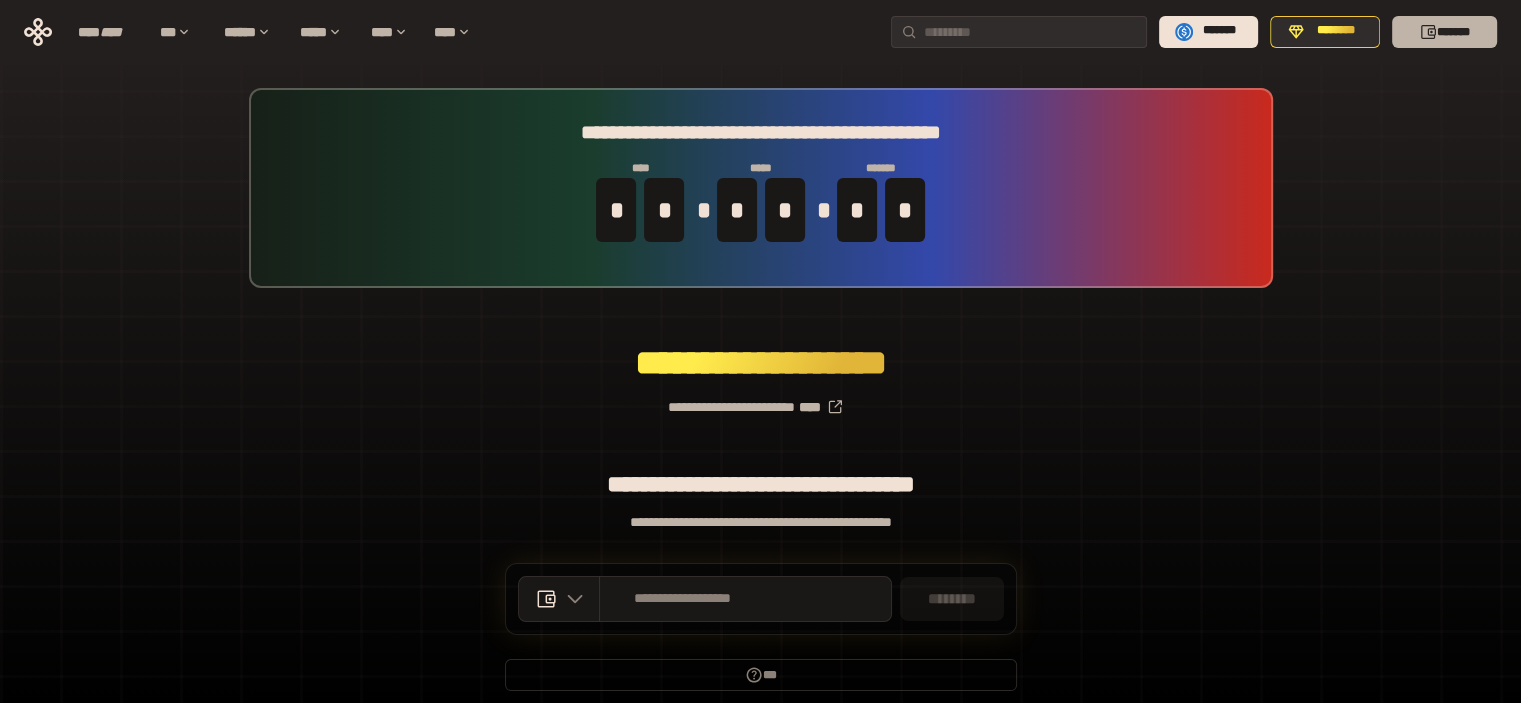 click on "*******" at bounding box center (1444, 32) 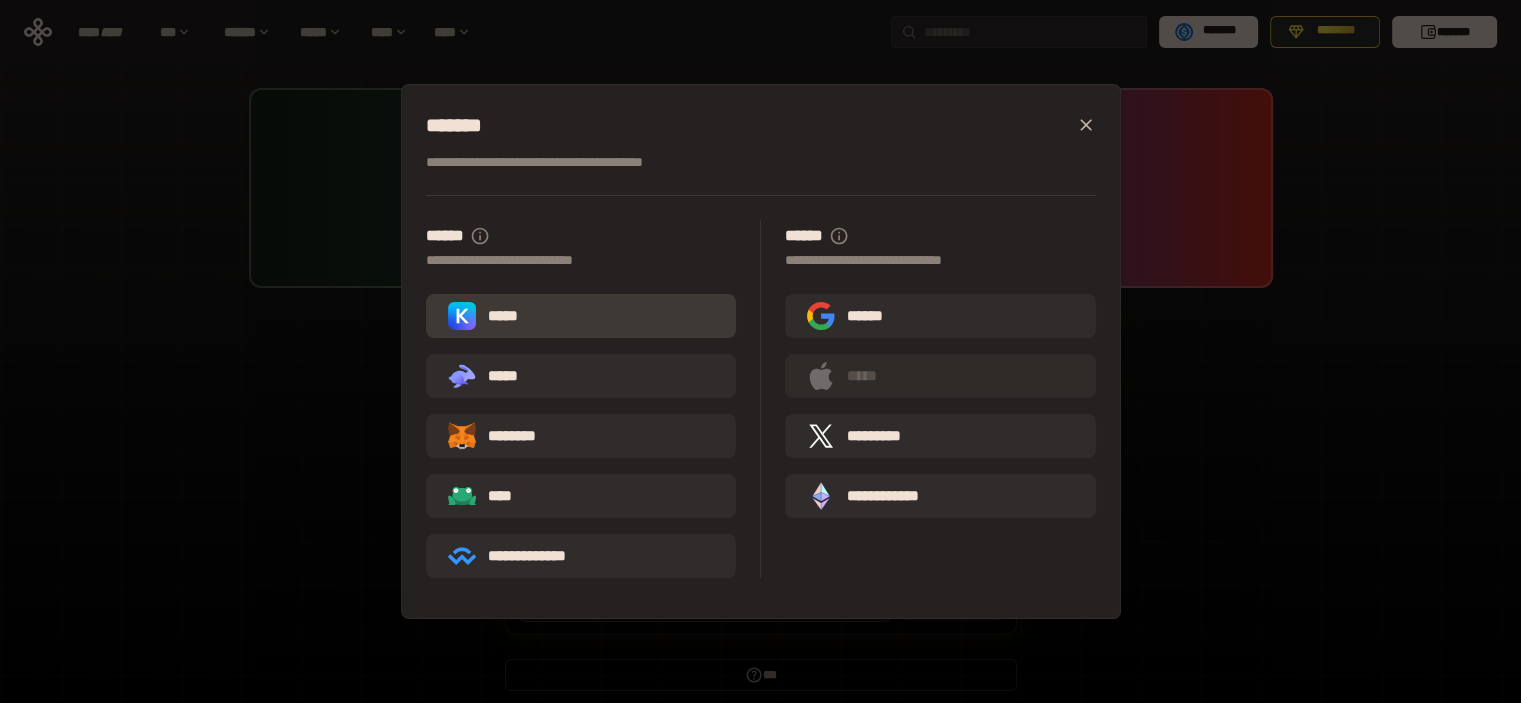 click on "*****" at bounding box center [581, 316] 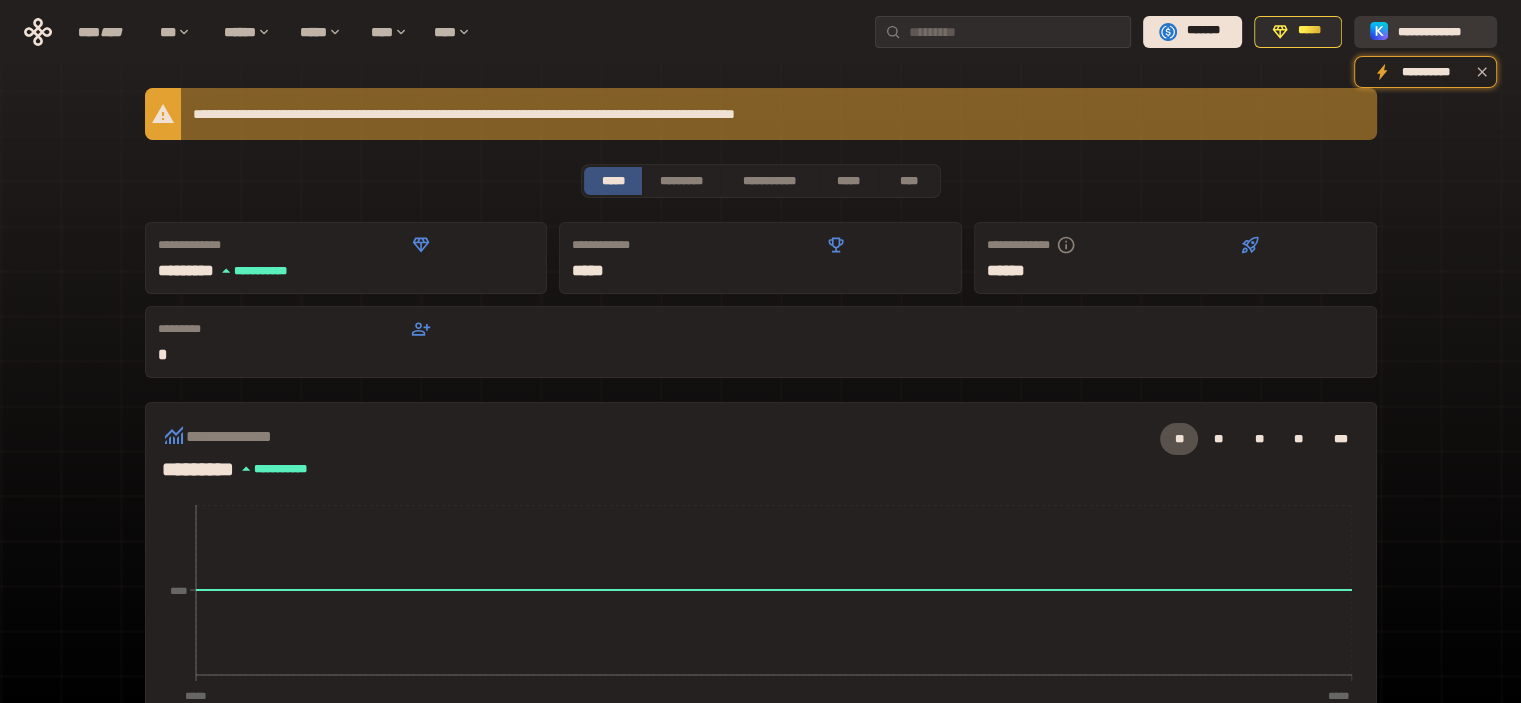 click on "**********" at bounding box center [1439, 31] 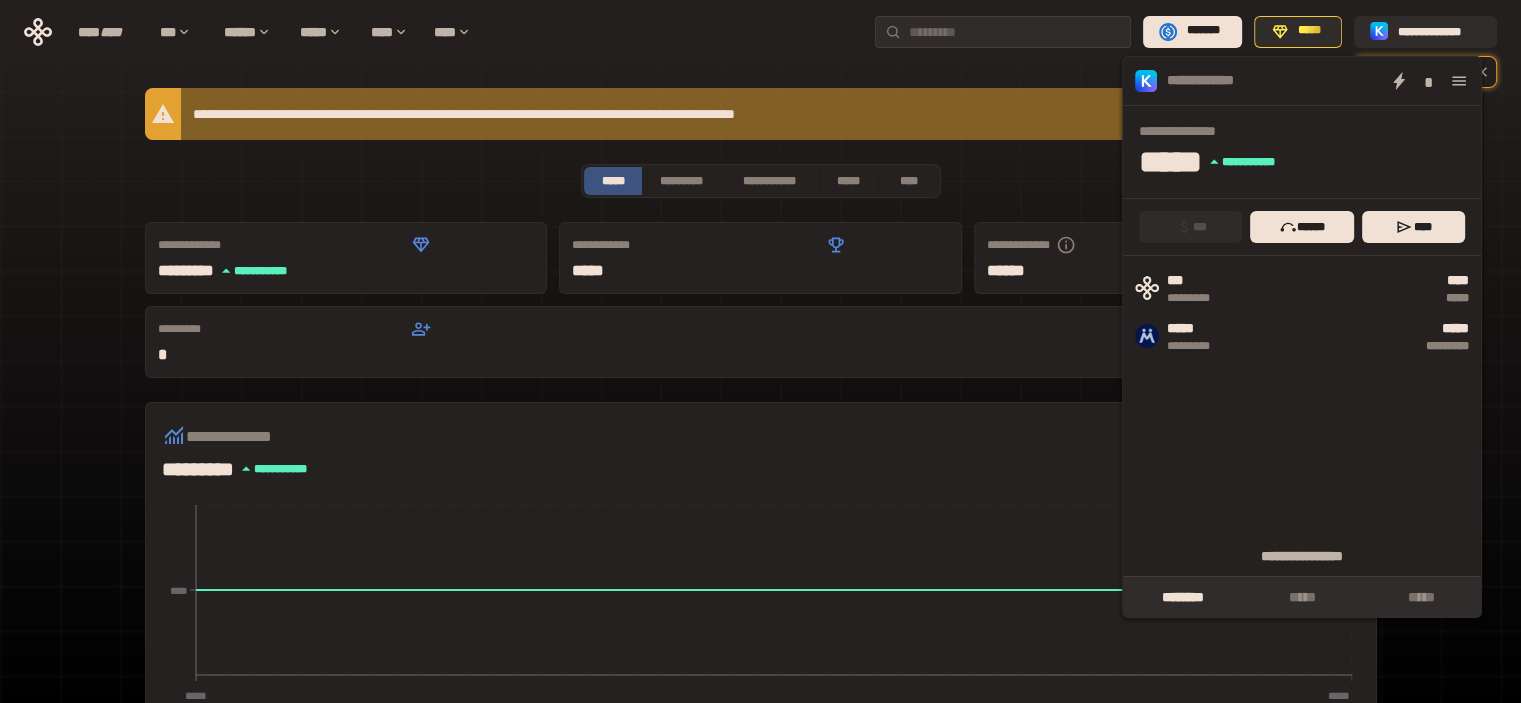 click on "**********" at bounding box center [1302, 81] 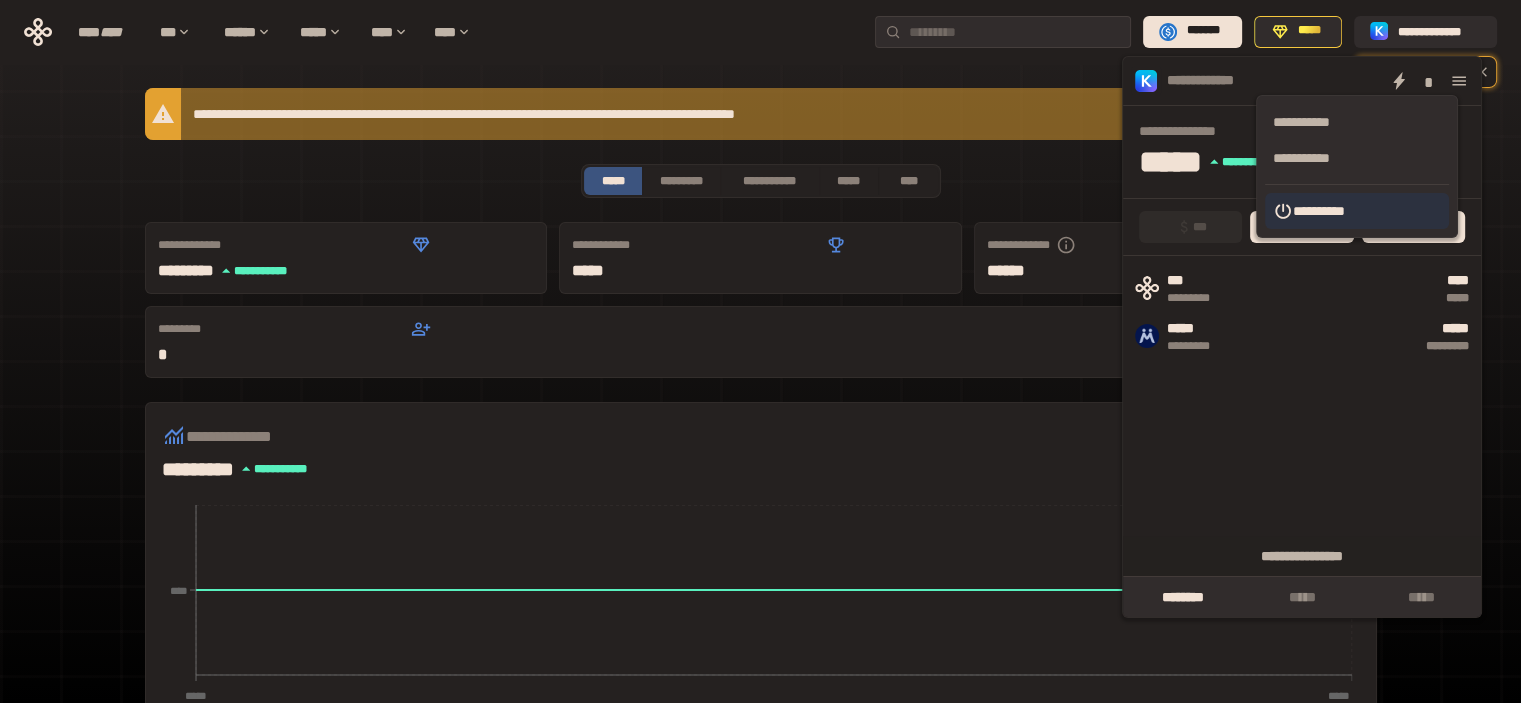click on "**********" at bounding box center (1357, 211) 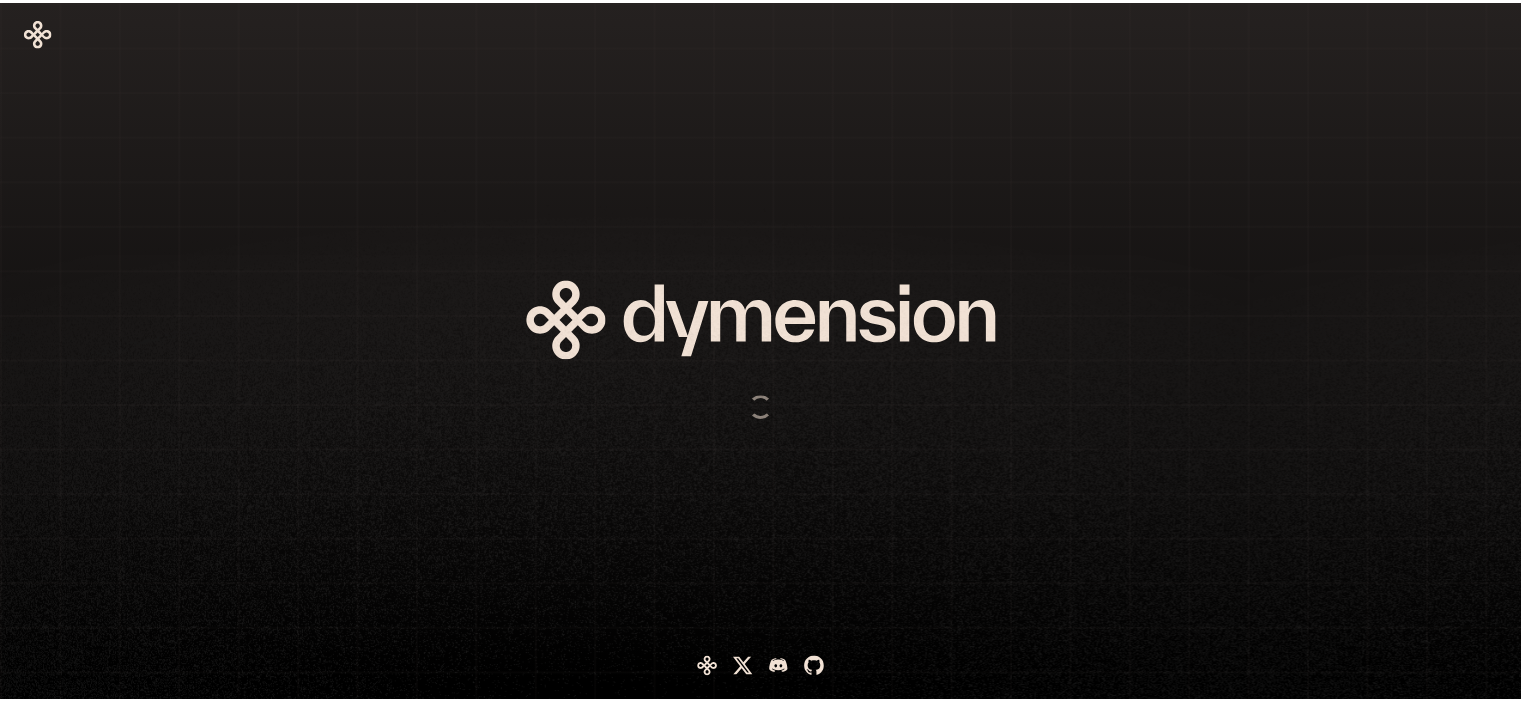 scroll, scrollTop: 0, scrollLeft: 0, axis: both 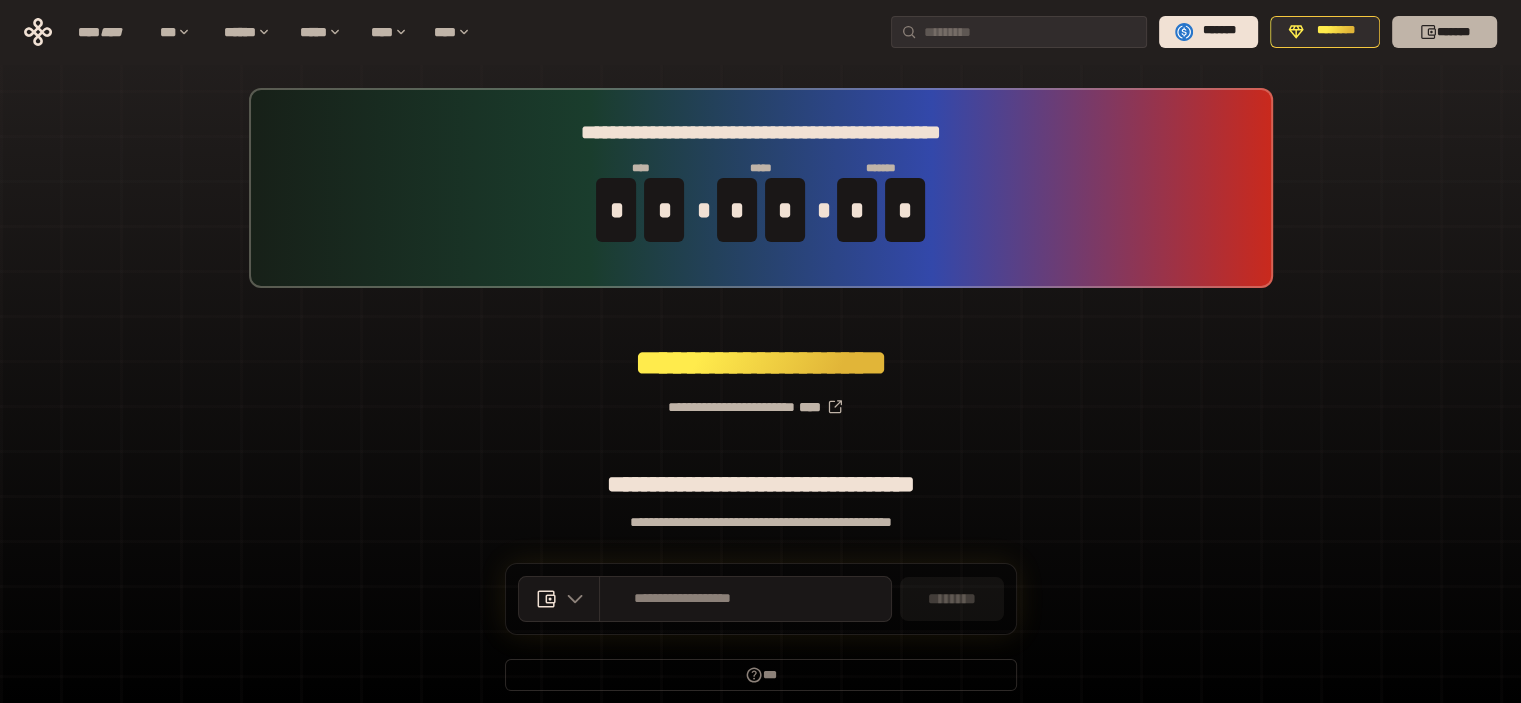 click on "*******" at bounding box center [1444, 32] 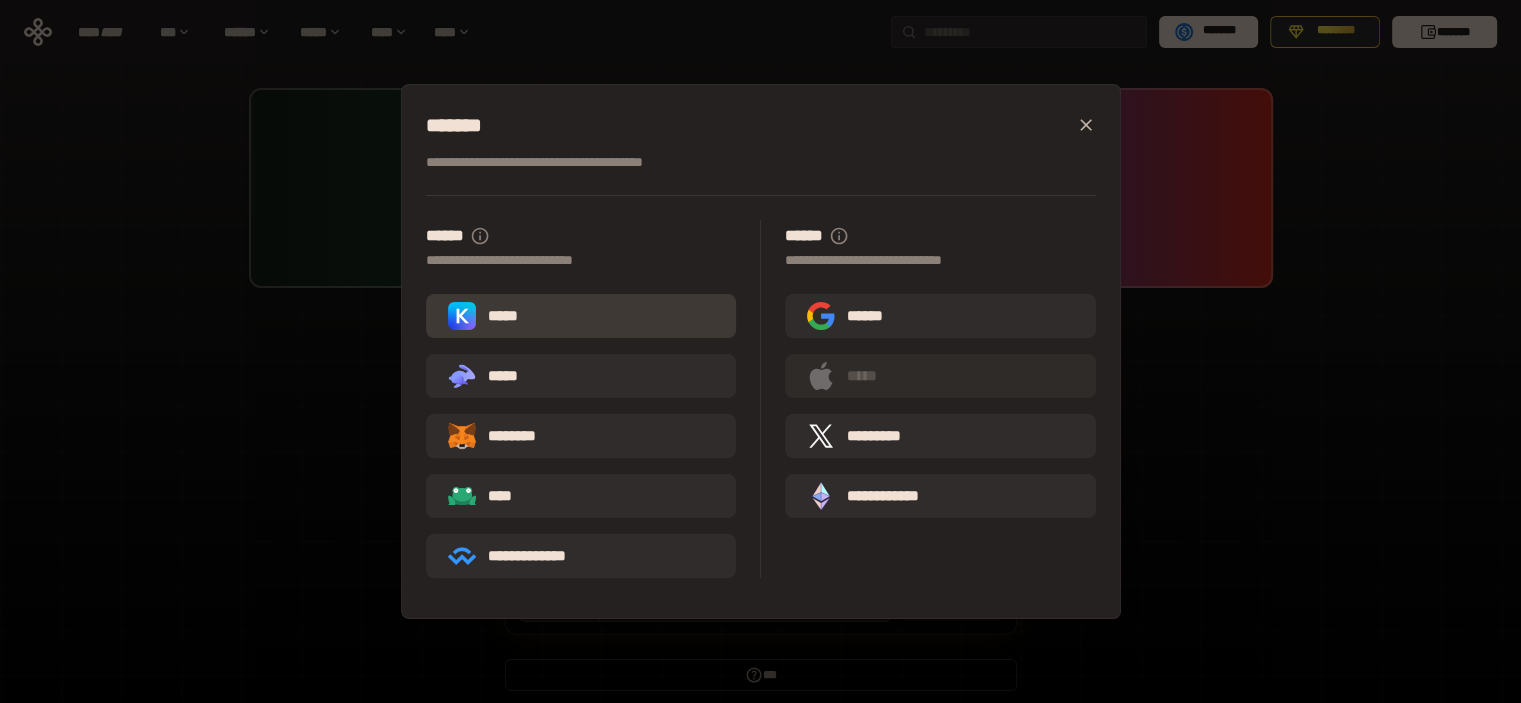 click on "*****" at bounding box center (581, 316) 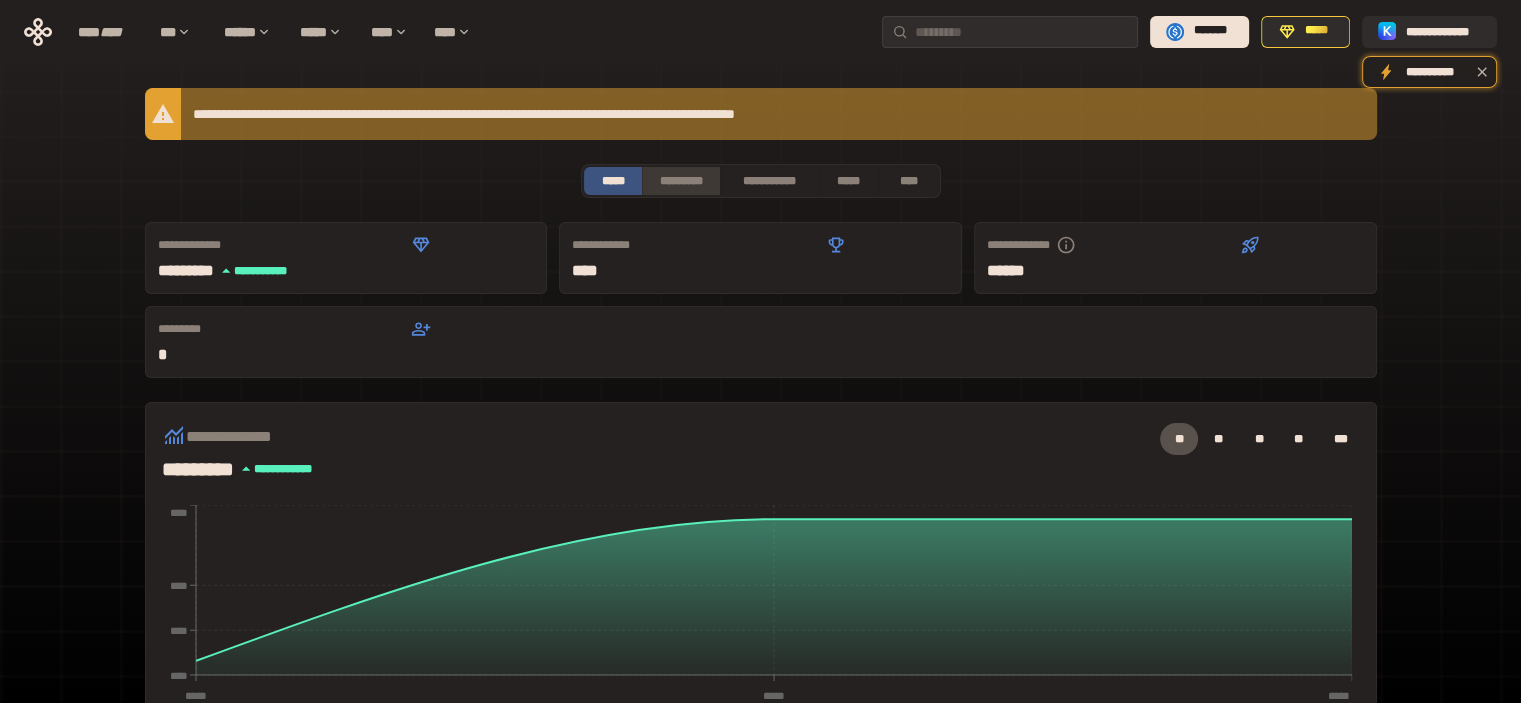 click on "*********" at bounding box center (680, 181) 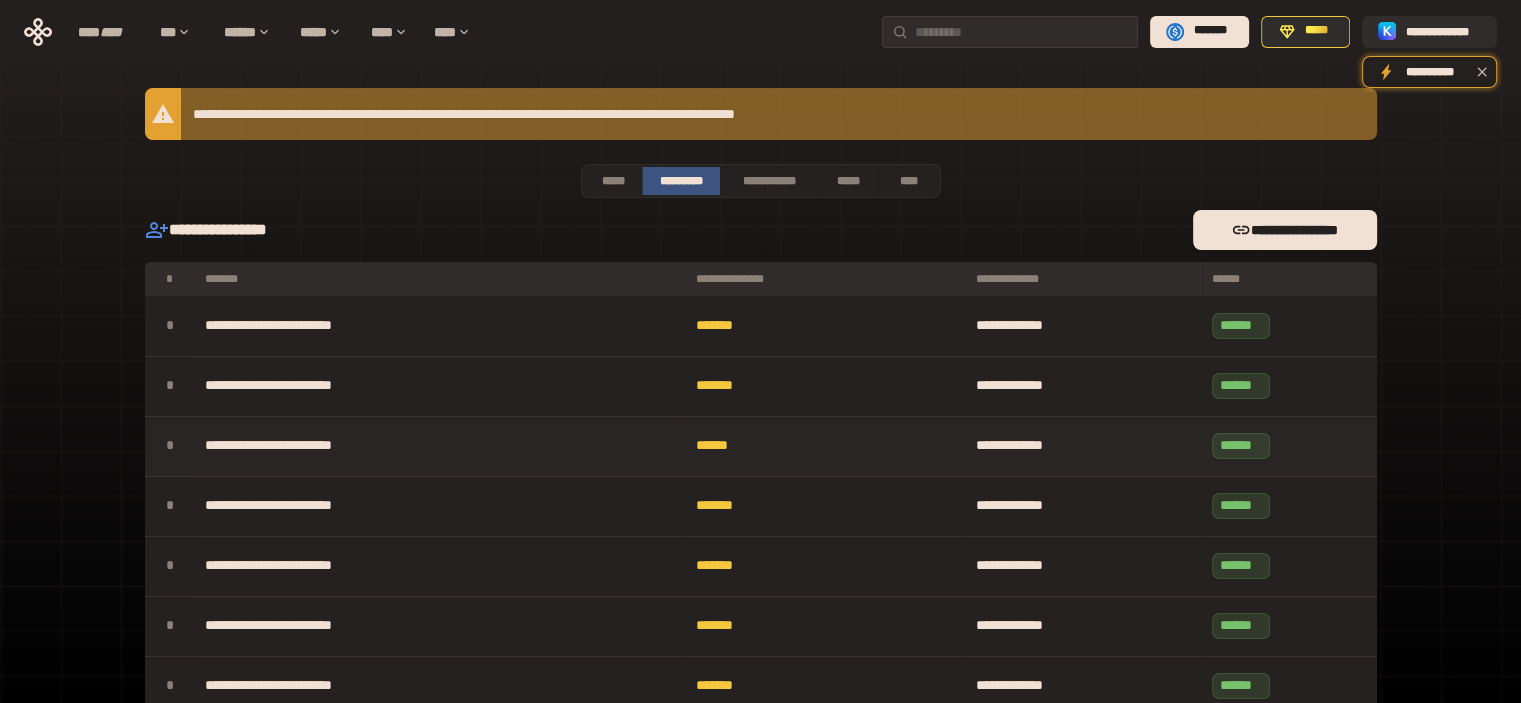 scroll, scrollTop: 104, scrollLeft: 0, axis: vertical 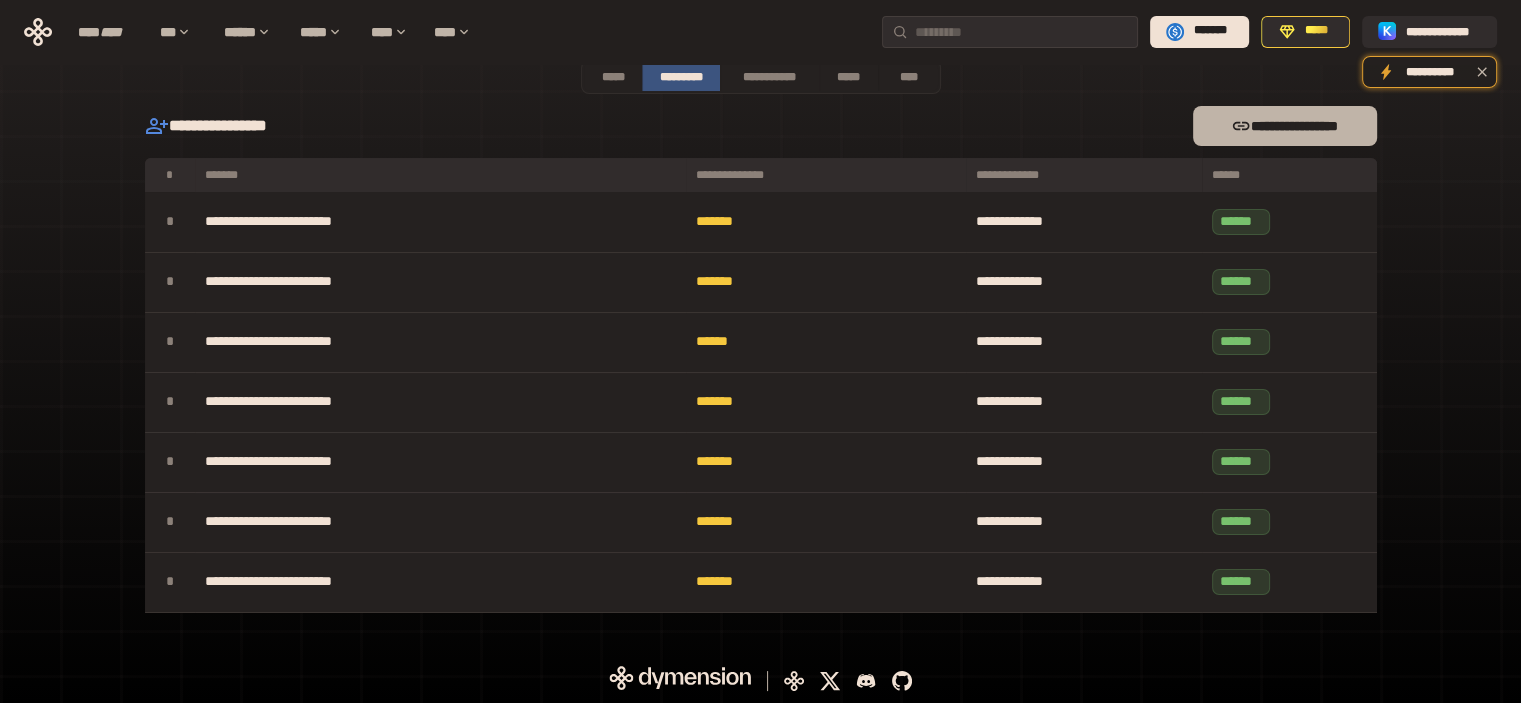 click on "**********" at bounding box center (1284, 126) 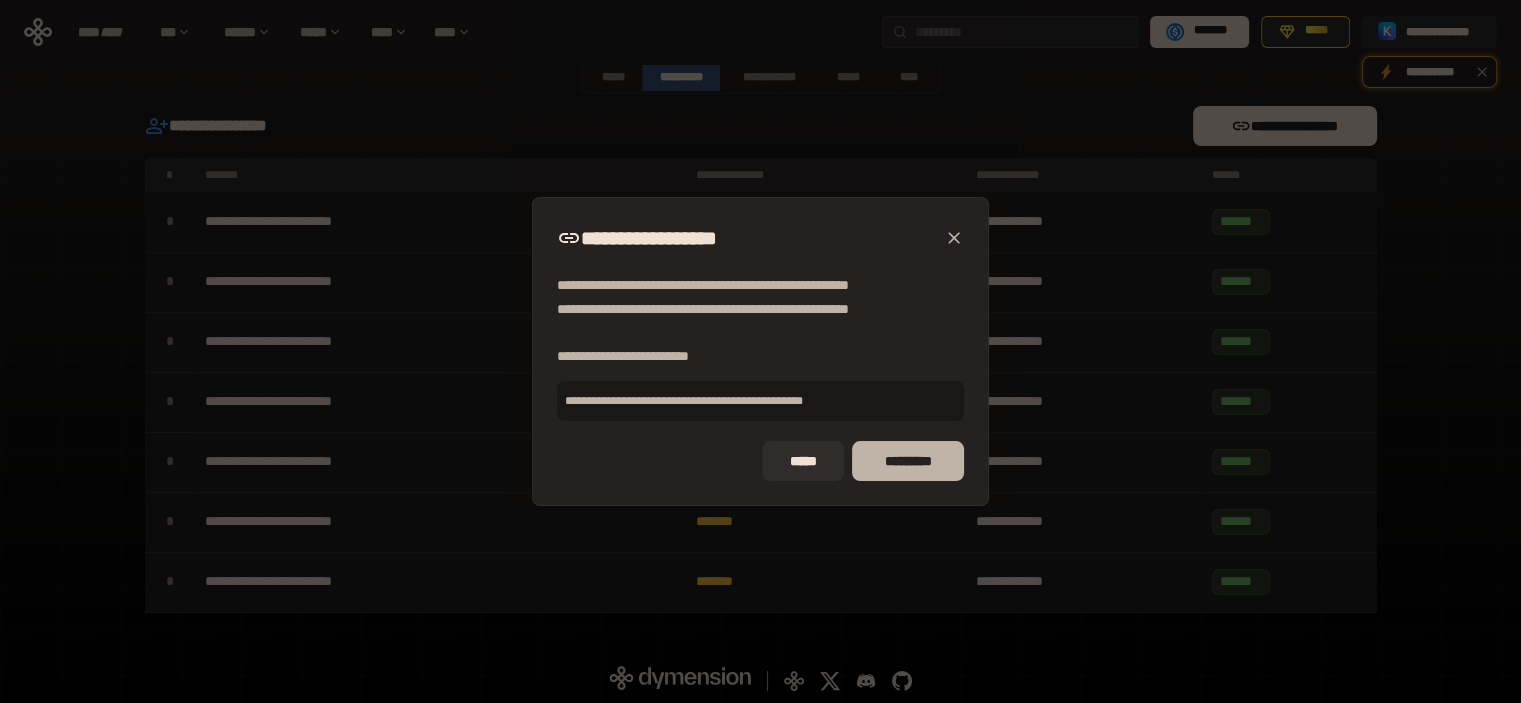 click on "*********" at bounding box center (907, 461) 